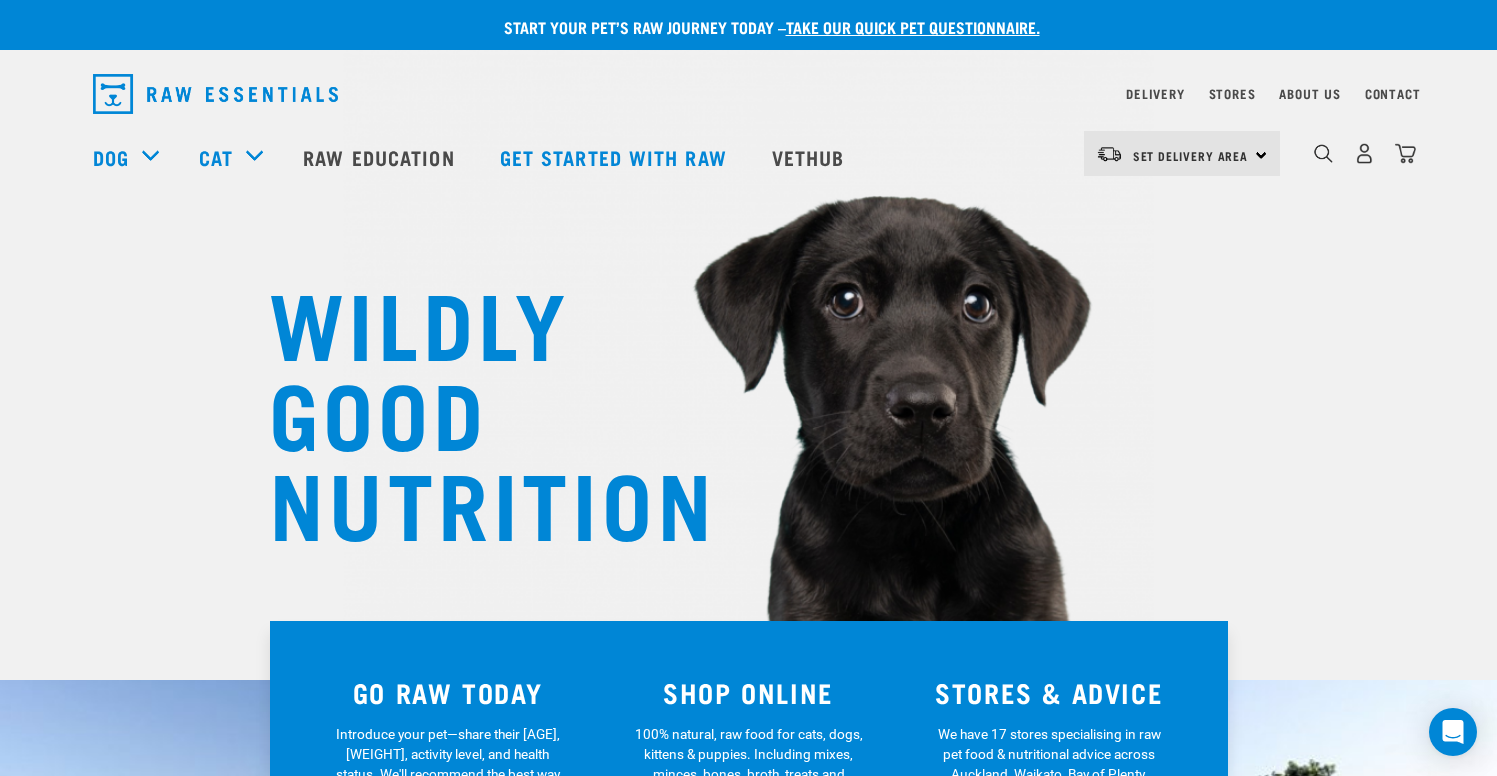 scroll, scrollTop: 0, scrollLeft: 0, axis: both 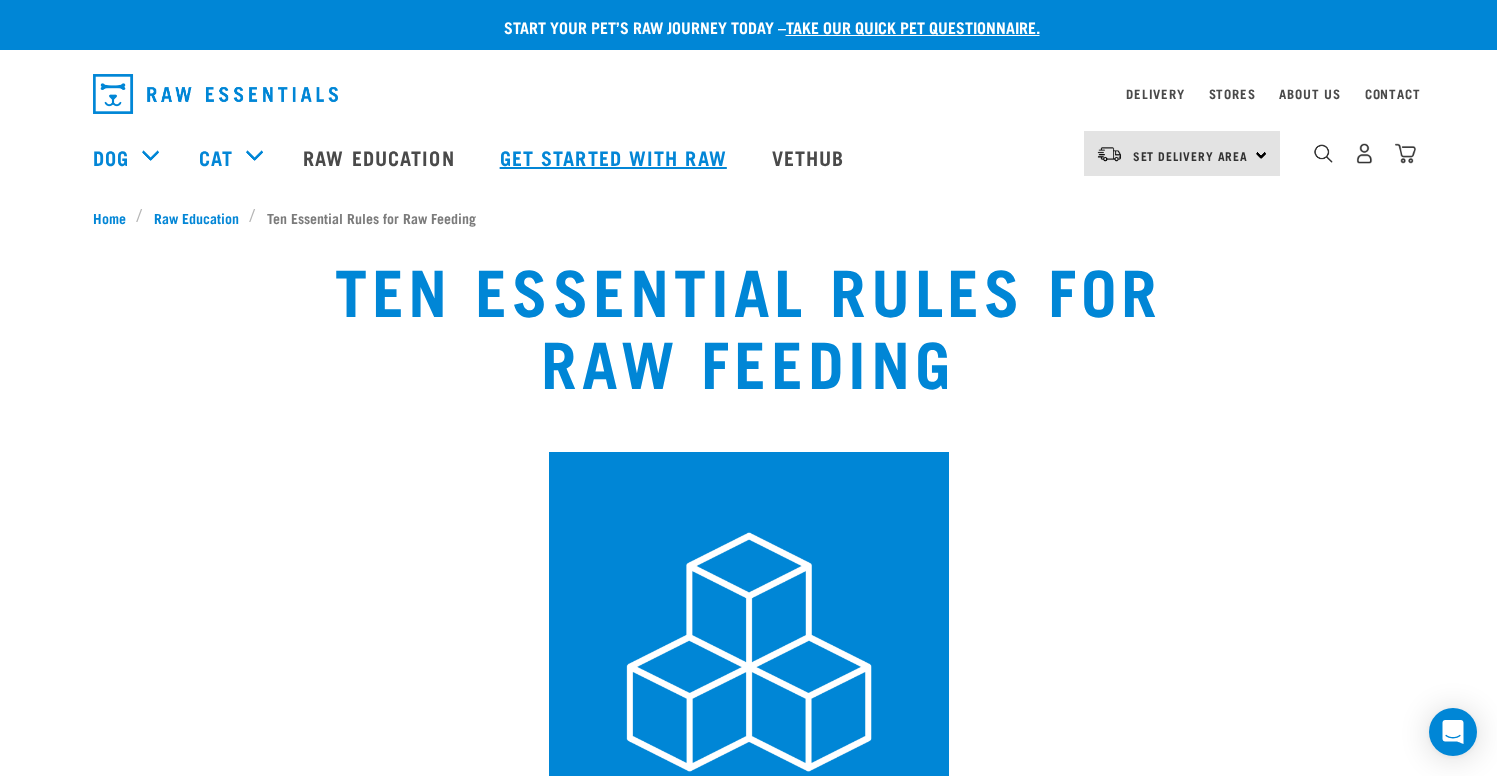 click on "Get started with Raw" at bounding box center [616, 157] 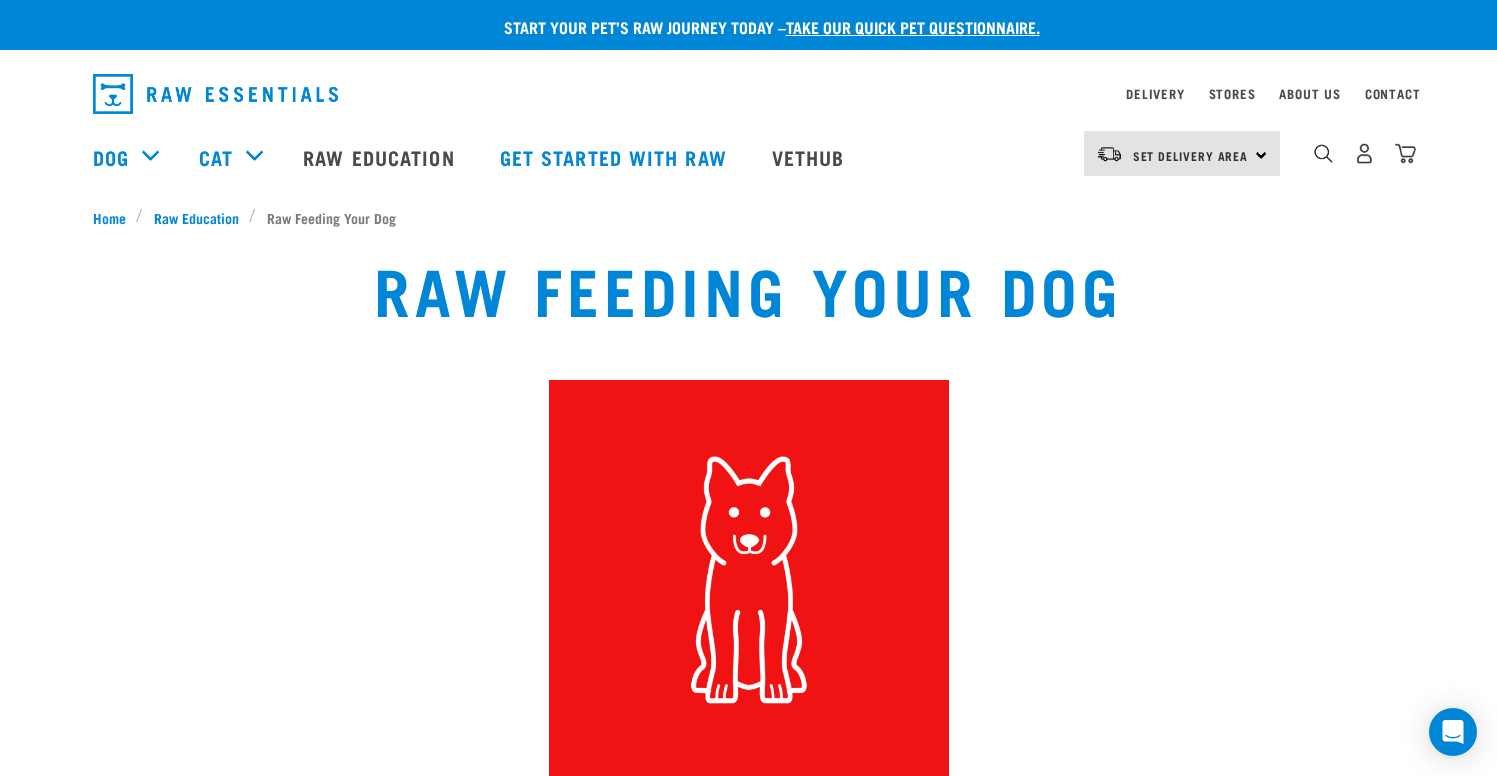 scroll, scrollTop: 0, scrollLeft: 0, axis: both 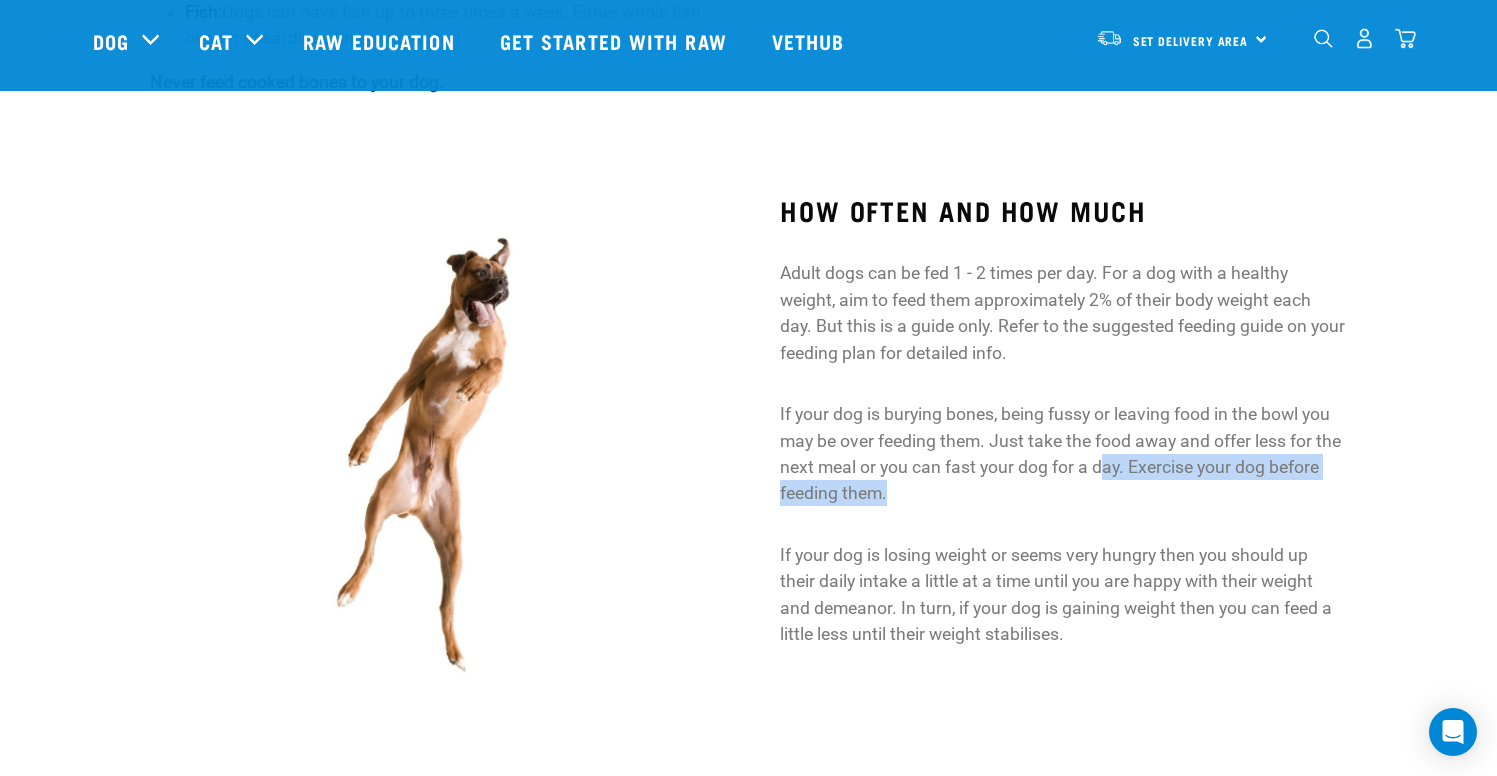 drag, startPoint x: 1106, startPoint y: 467, endPoint x: 1059, endPoint y: 489, distance: 51.894123 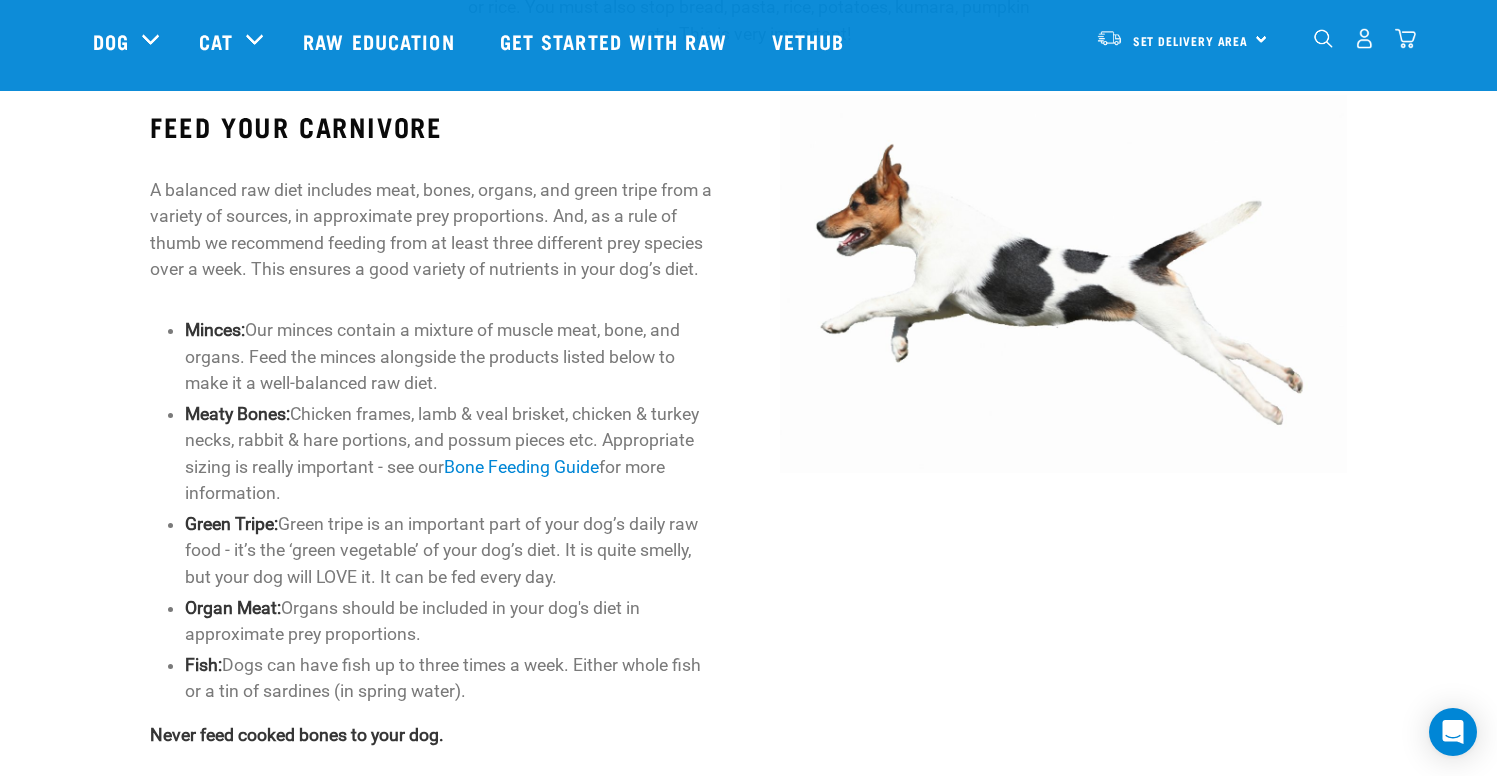 scroll, scrollTop: 836, scrollLeft: 0, axis: vertical 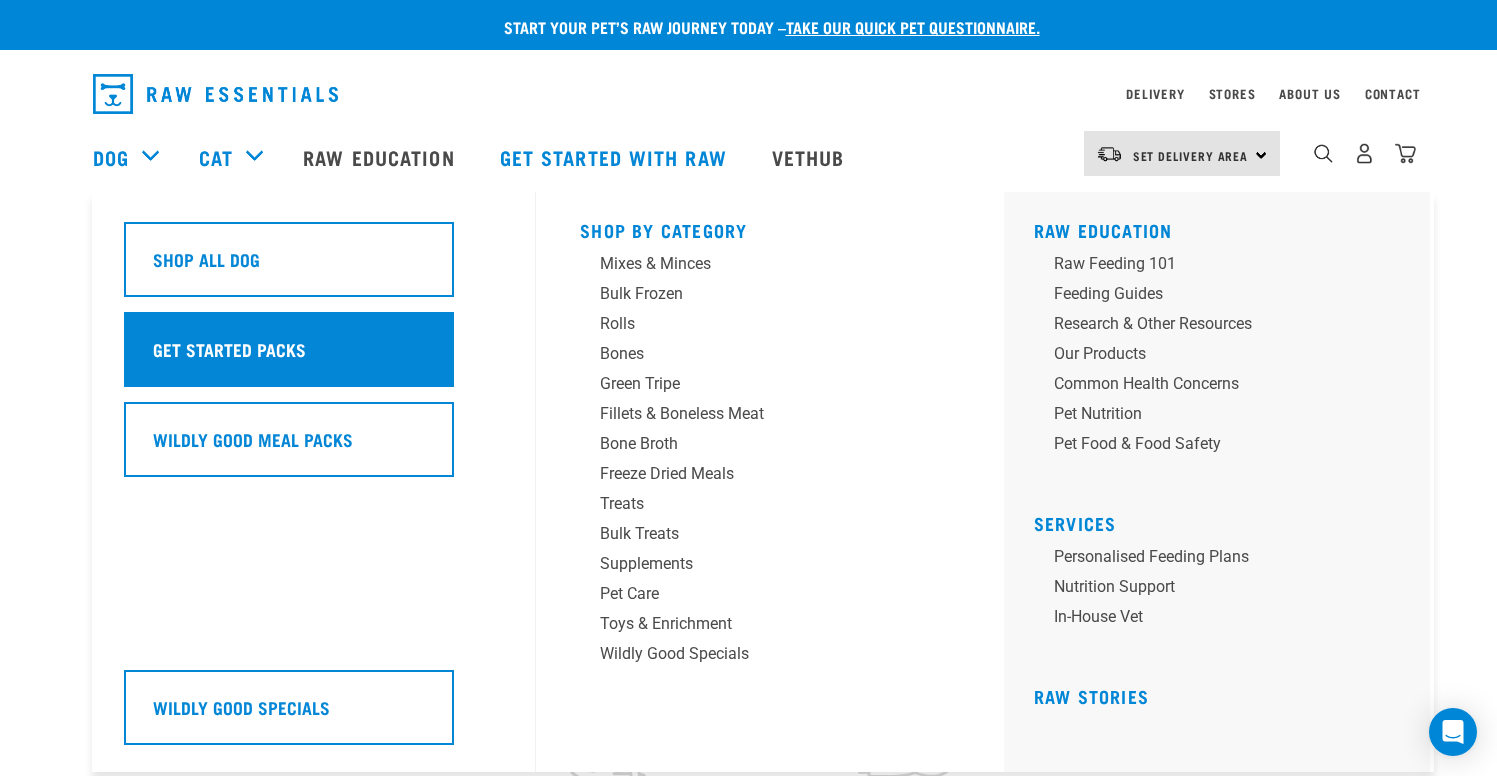 click on "Get Started Packs" at bounding box center [229, 349] 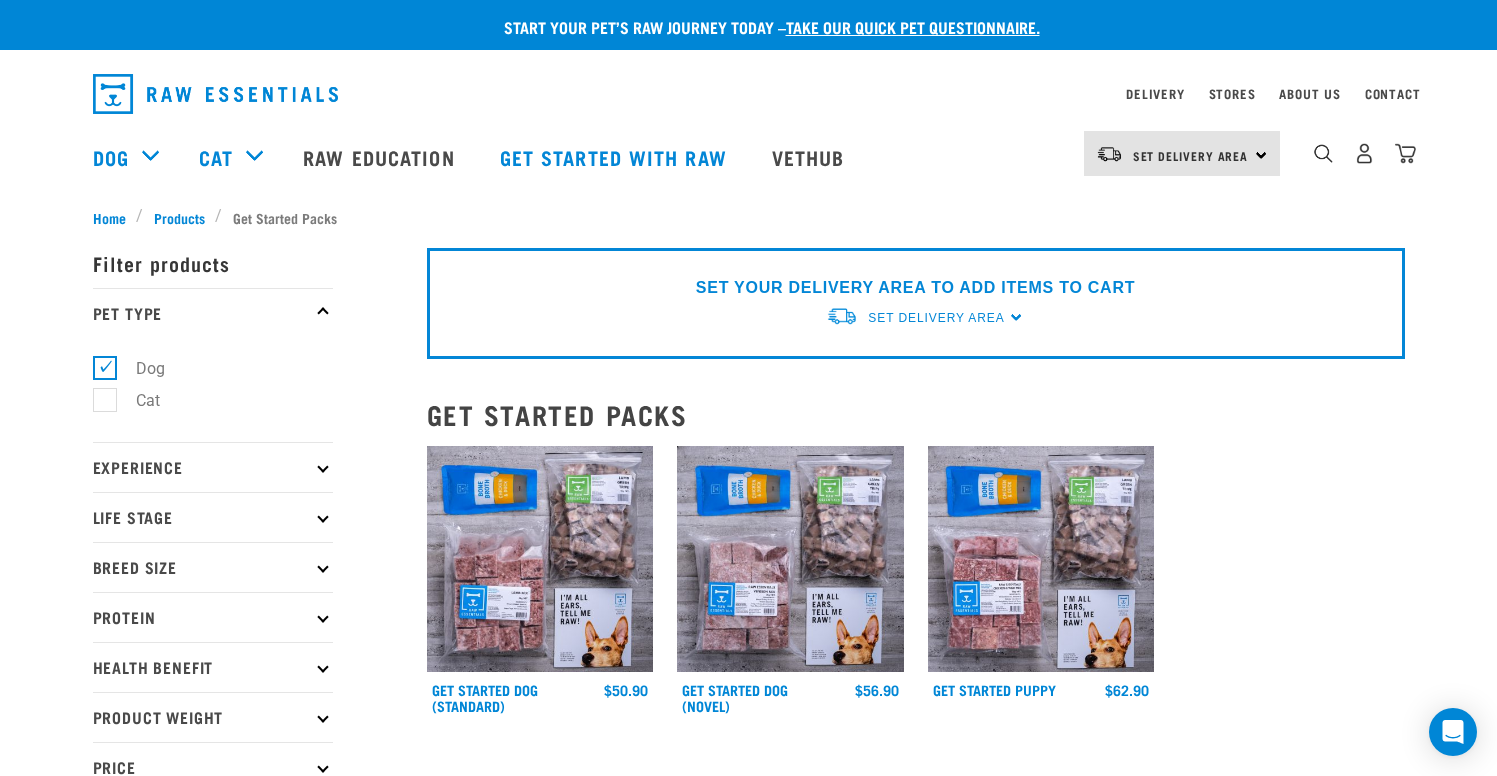 scroll, scrollTop: 0, scrollLeft: 0, axis: both 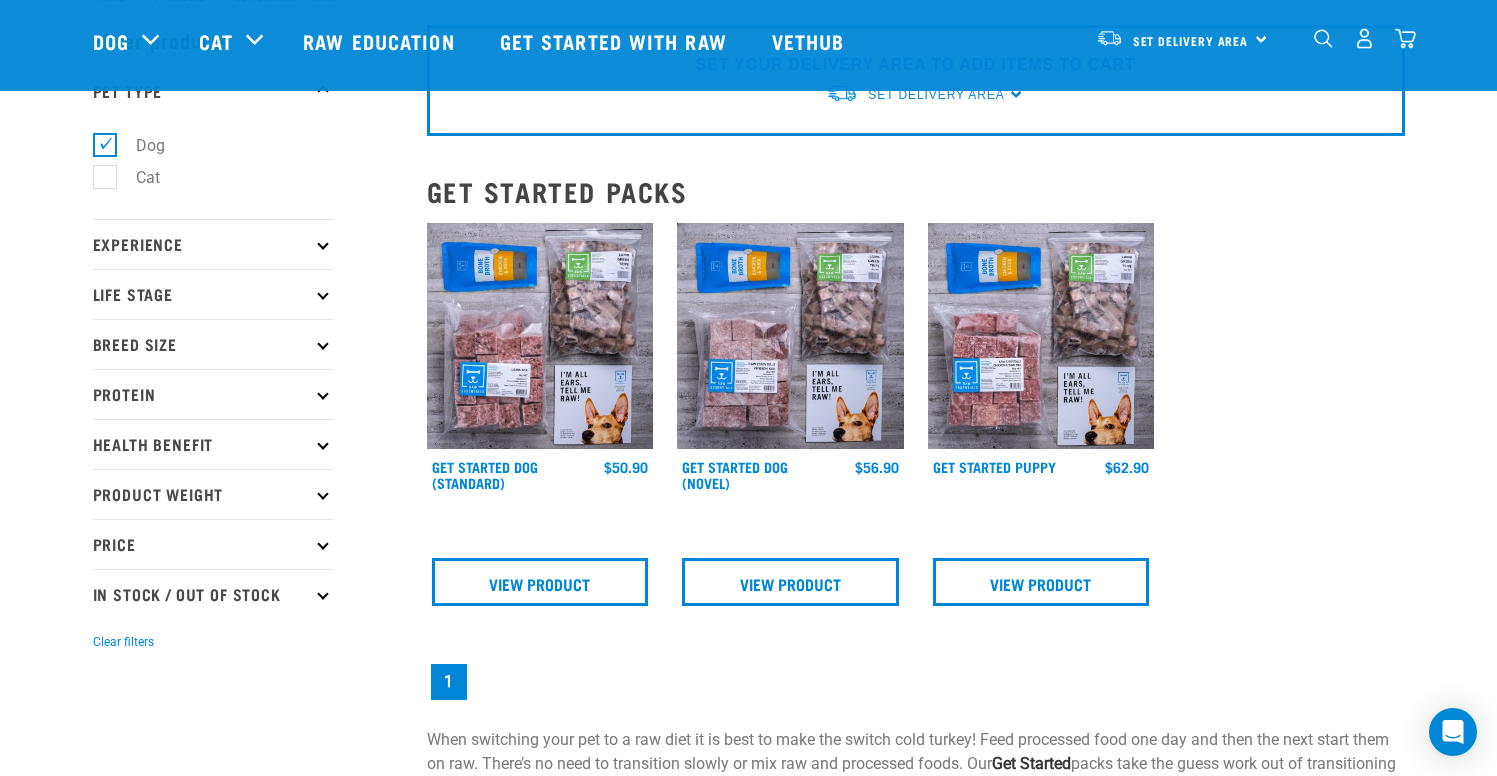 click on "Experience" at bounding box center (213, 244) 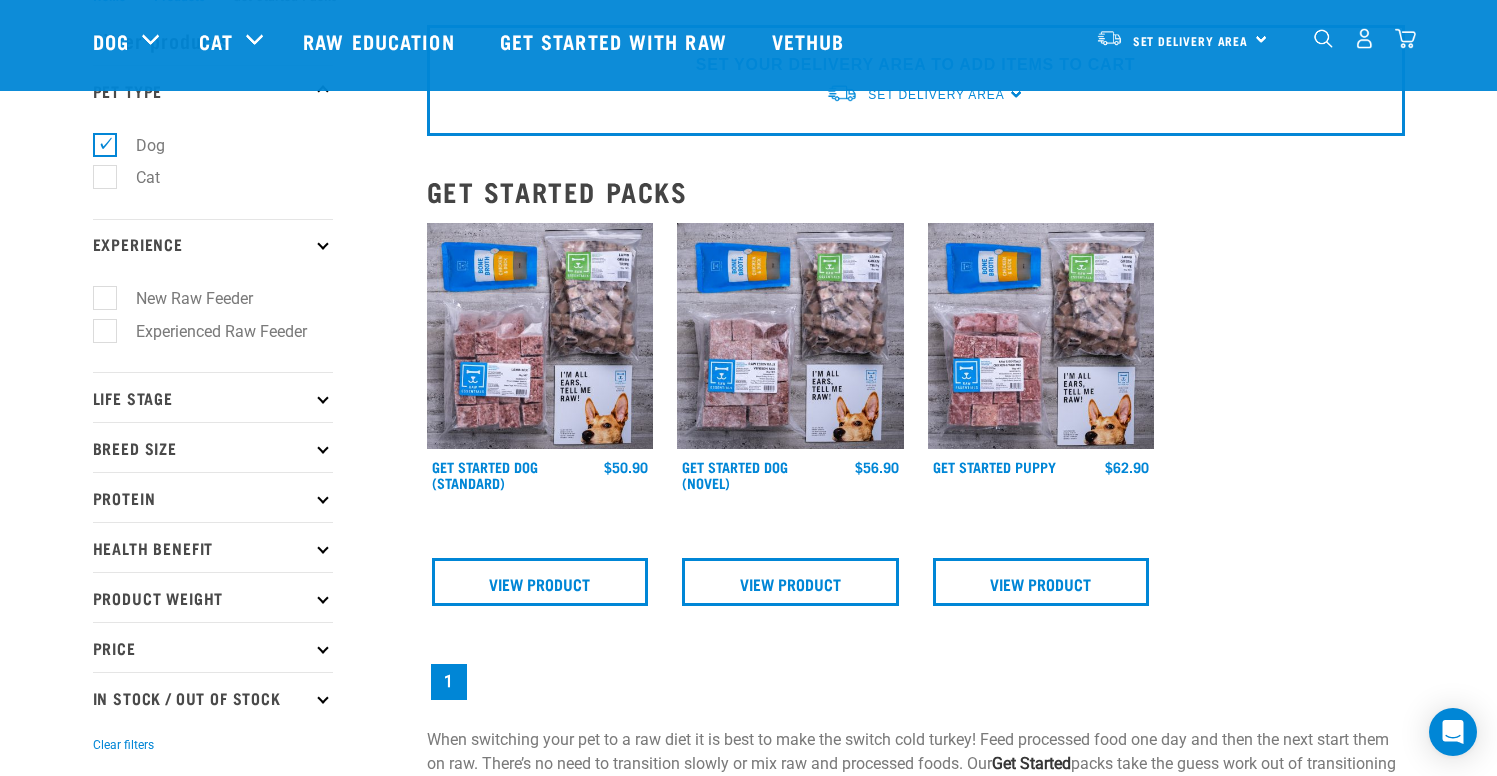 click on "New Raw Feeder" at bounding box center [182, 298] 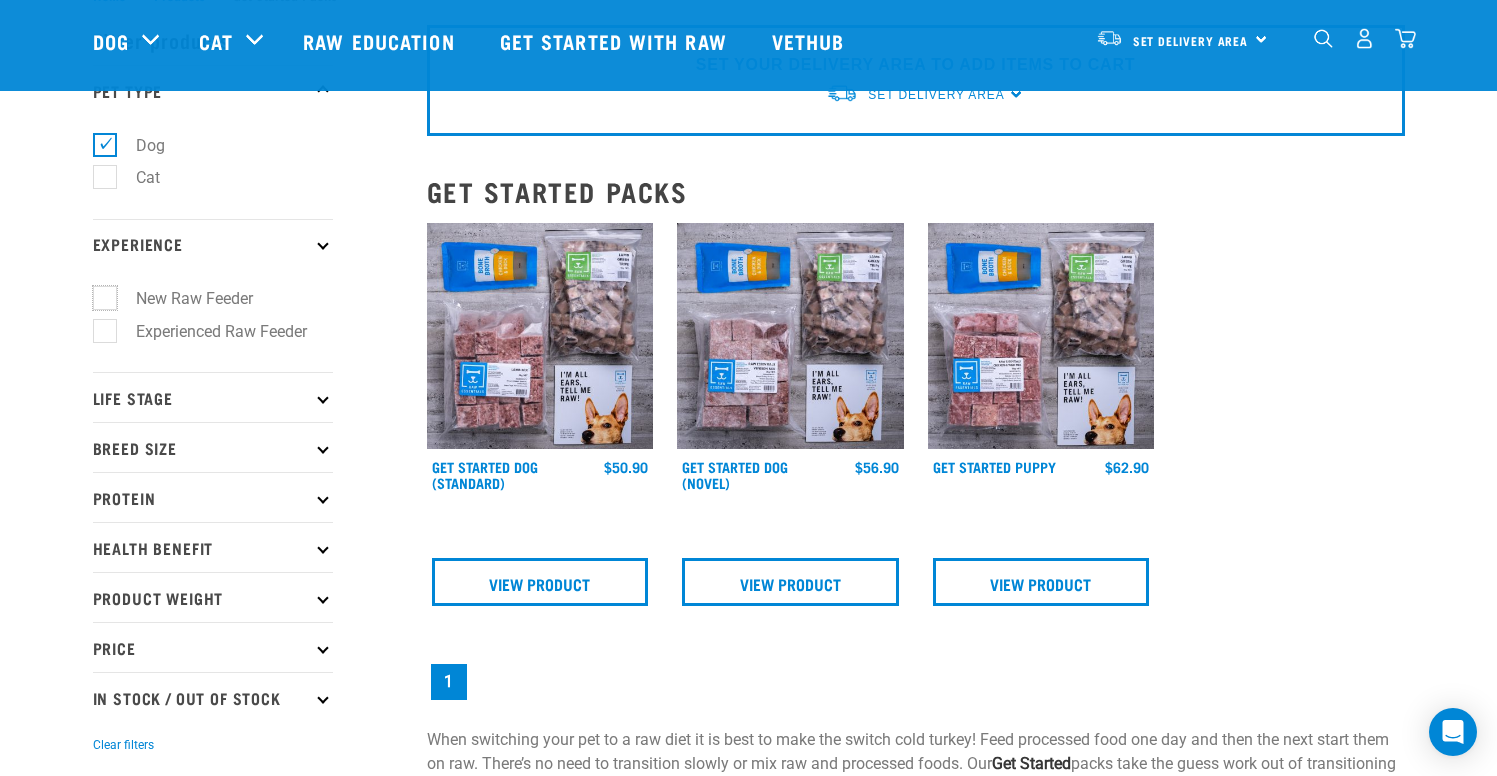 click on "New Raw Feeder" at bounding box center [99, 295] 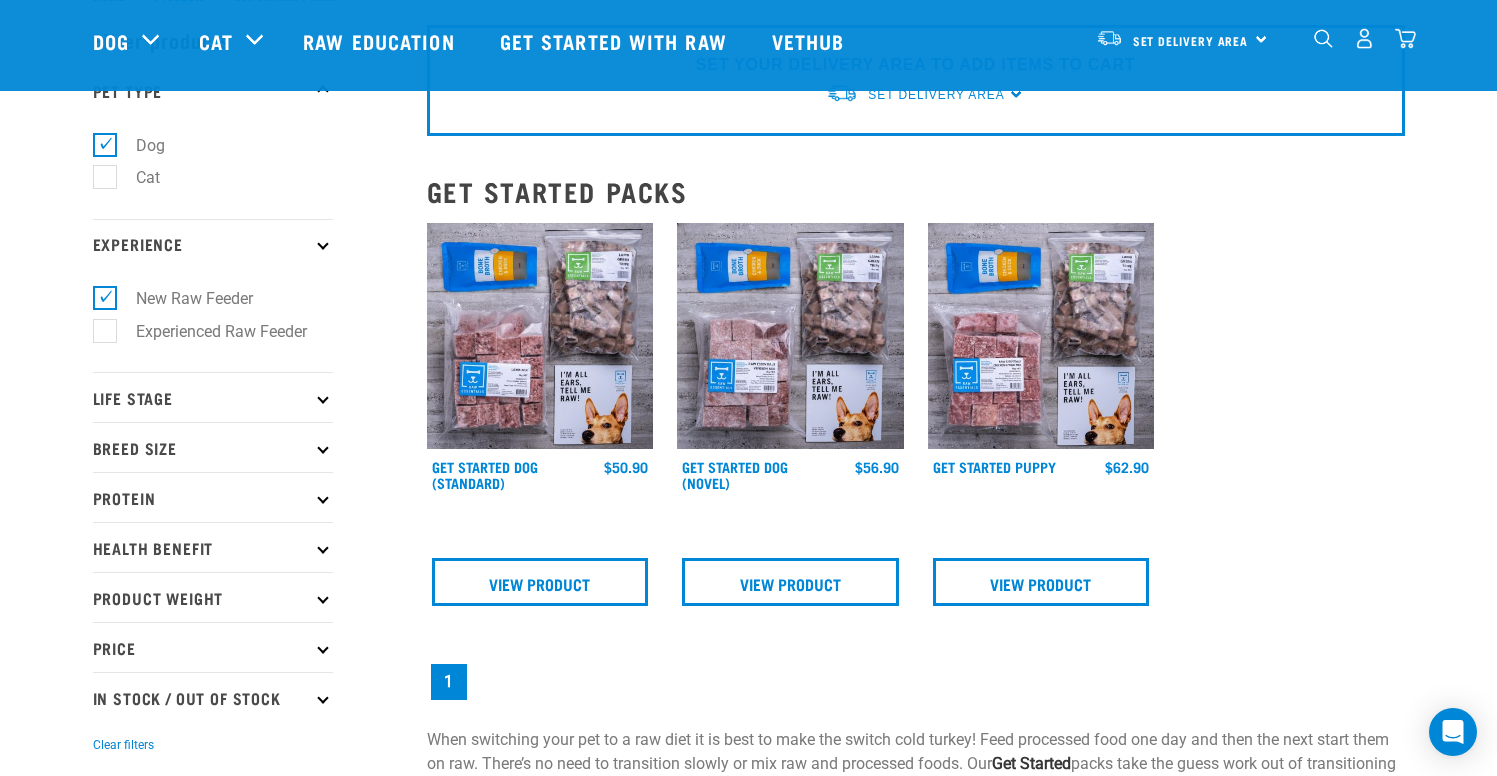 click on "Life Stage" at bounding box center [213, 397] 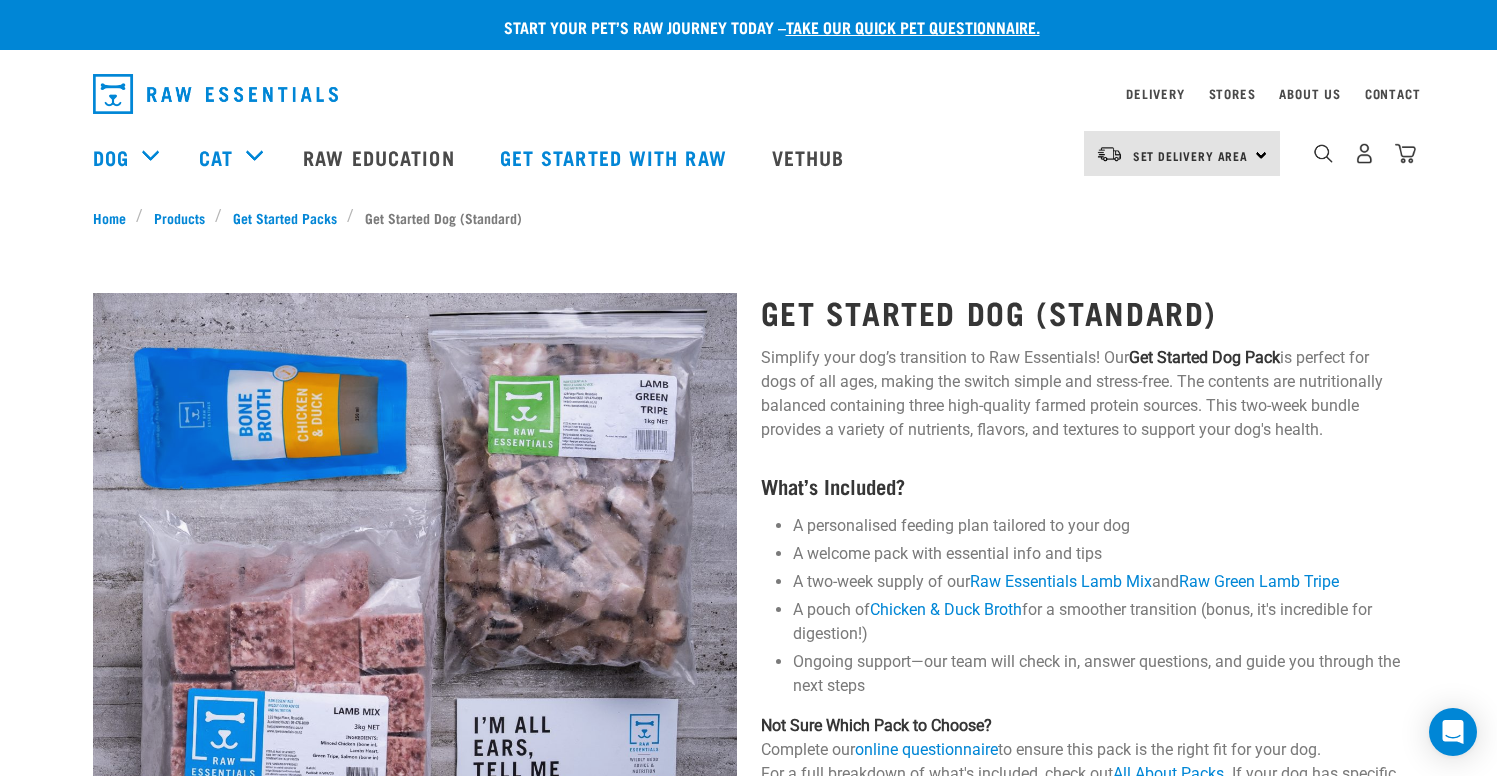 scroll, scrollTop: 0, scrollLeft: 0, axis: both 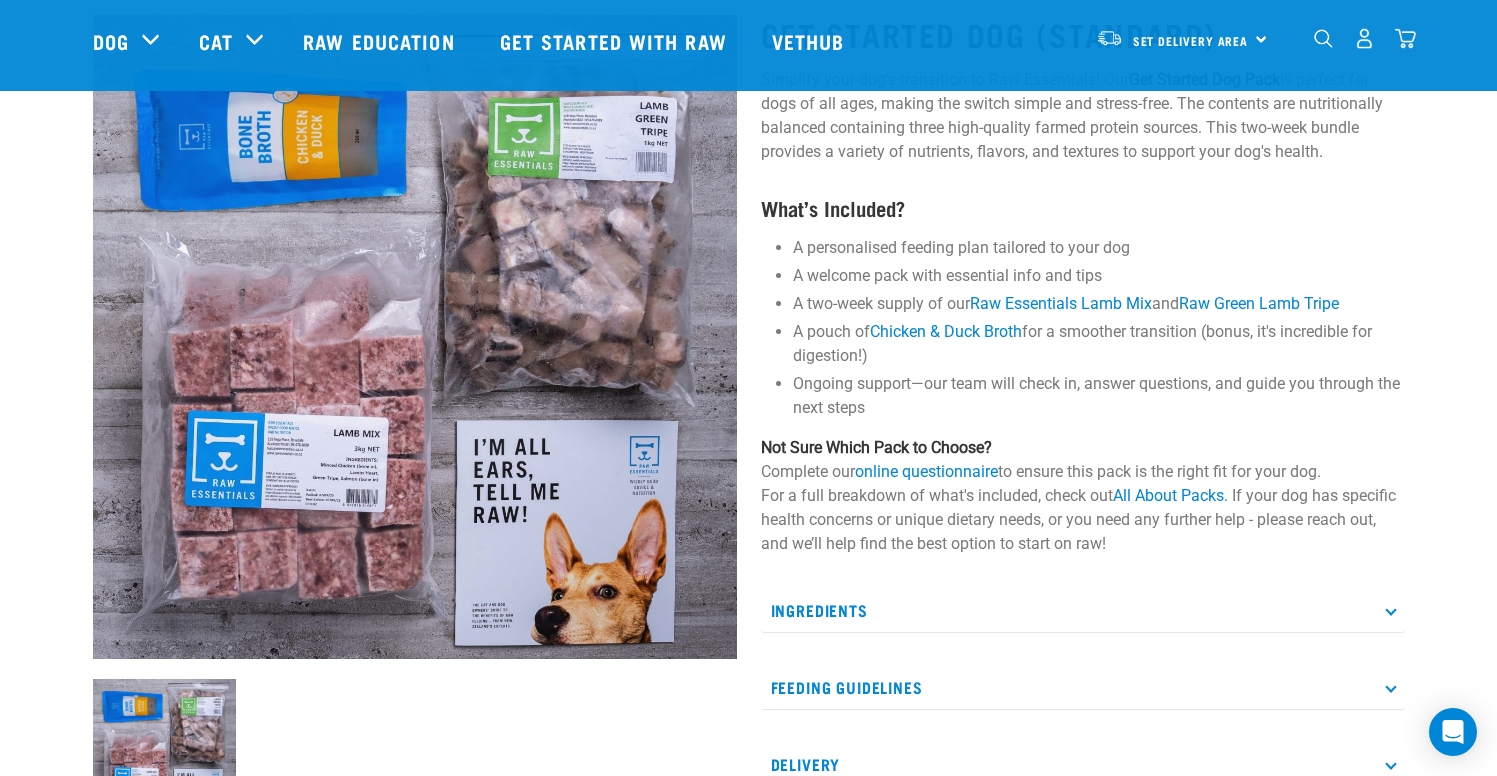 click on "Feeding Guidelines" at bounding box center [1083, 687] 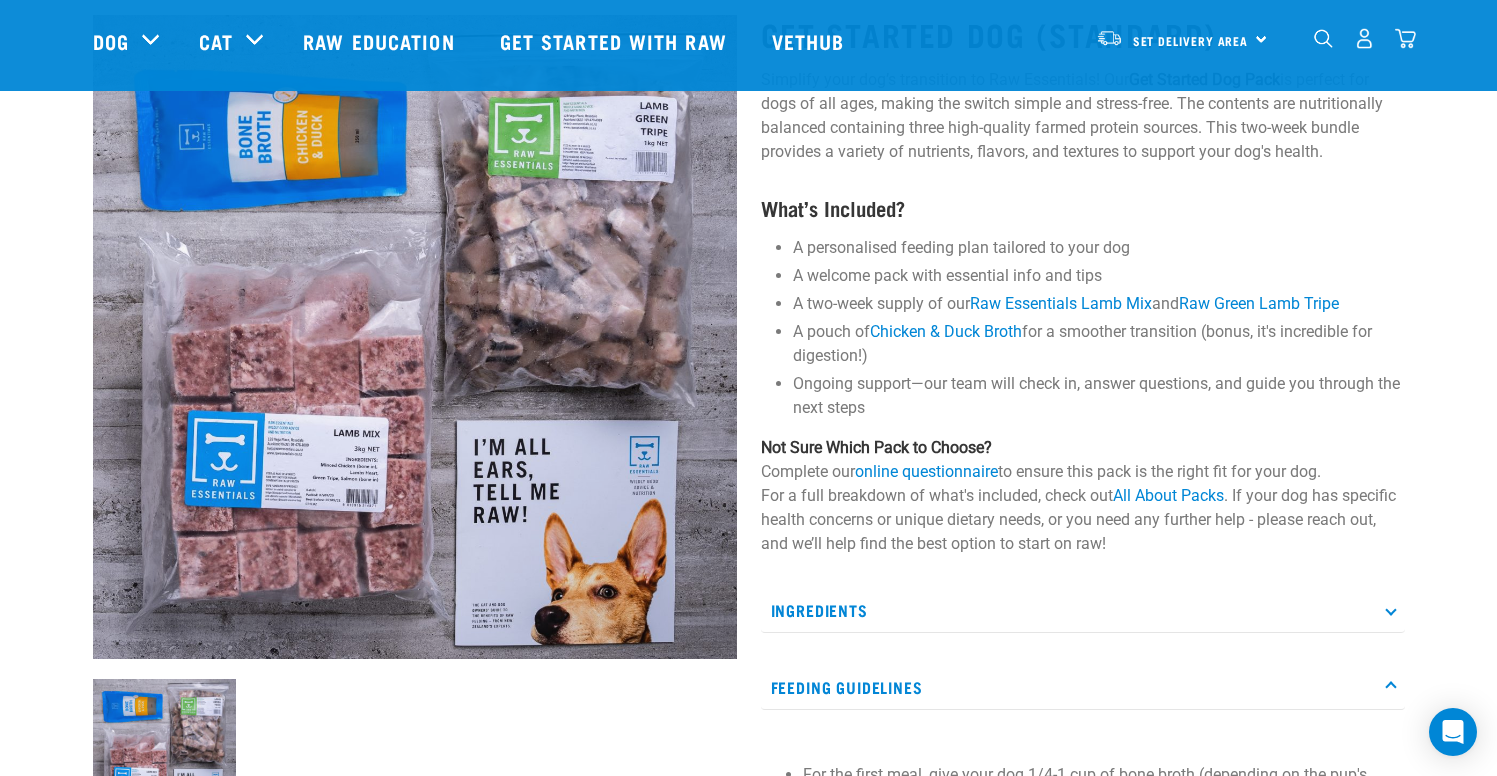 click on "Ingredients" at bounding box center (1083, 610) 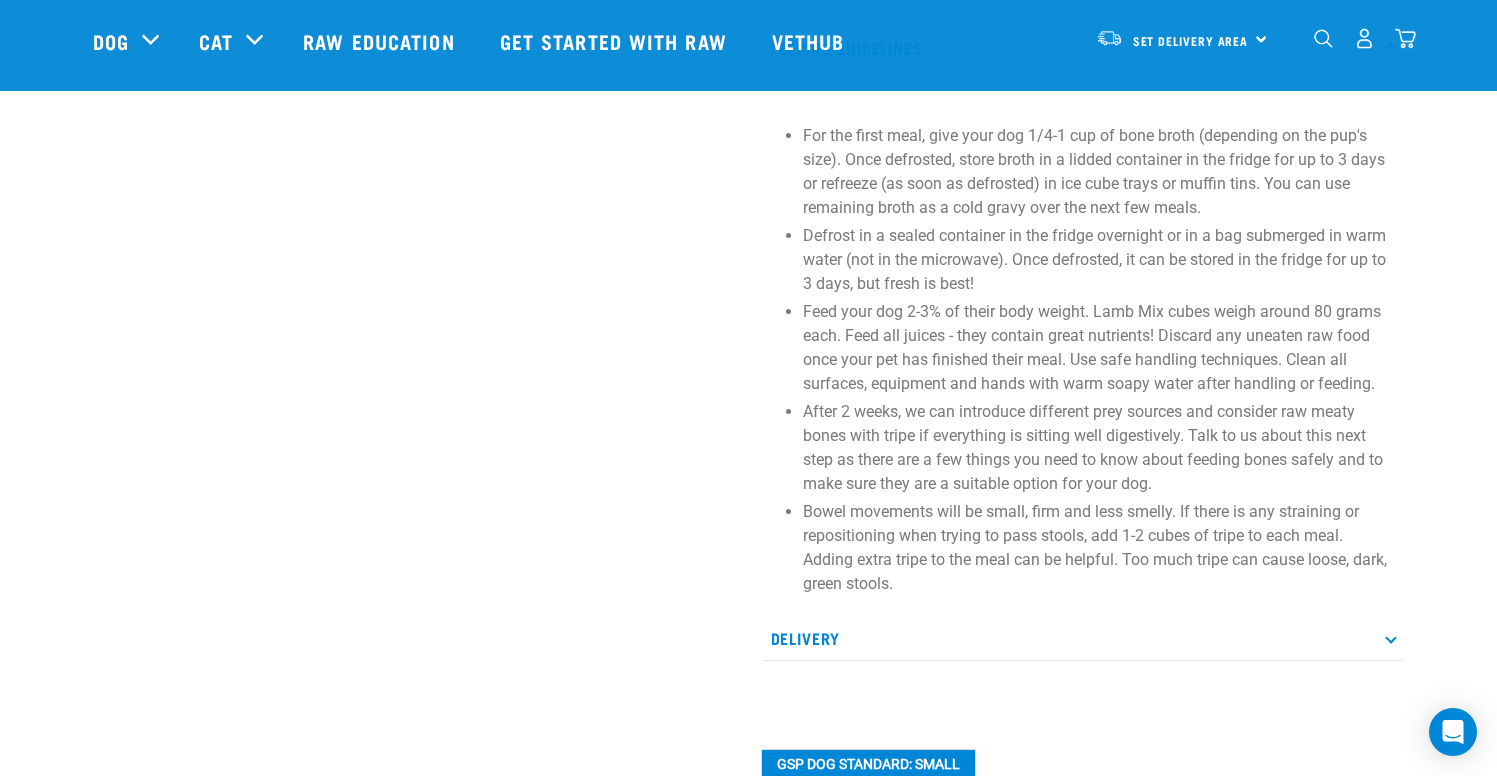 scroll, scrollTop: 971, scrollLeft: 0, axis: vertical 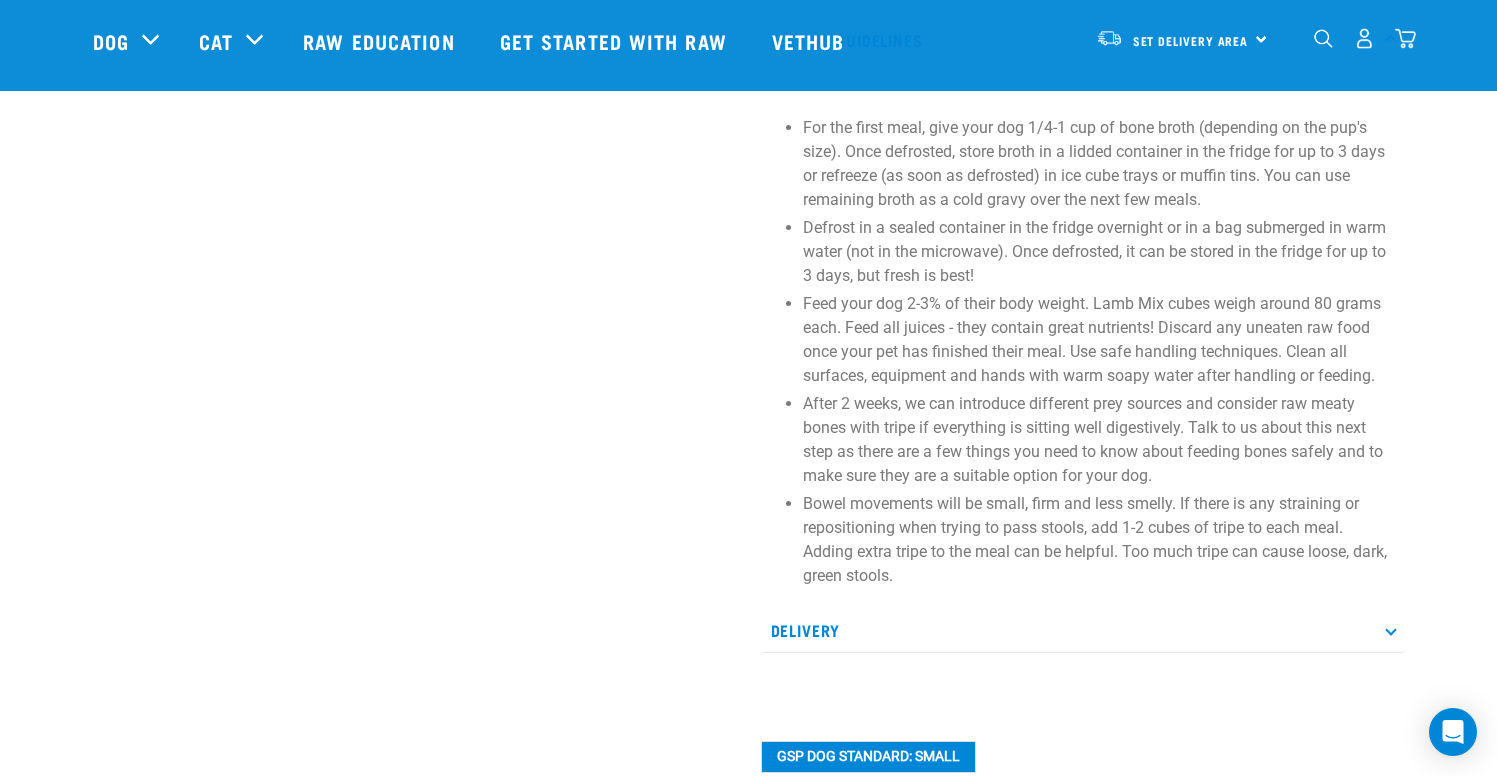 click on "Delivery" at bounding box center (1083, 630) 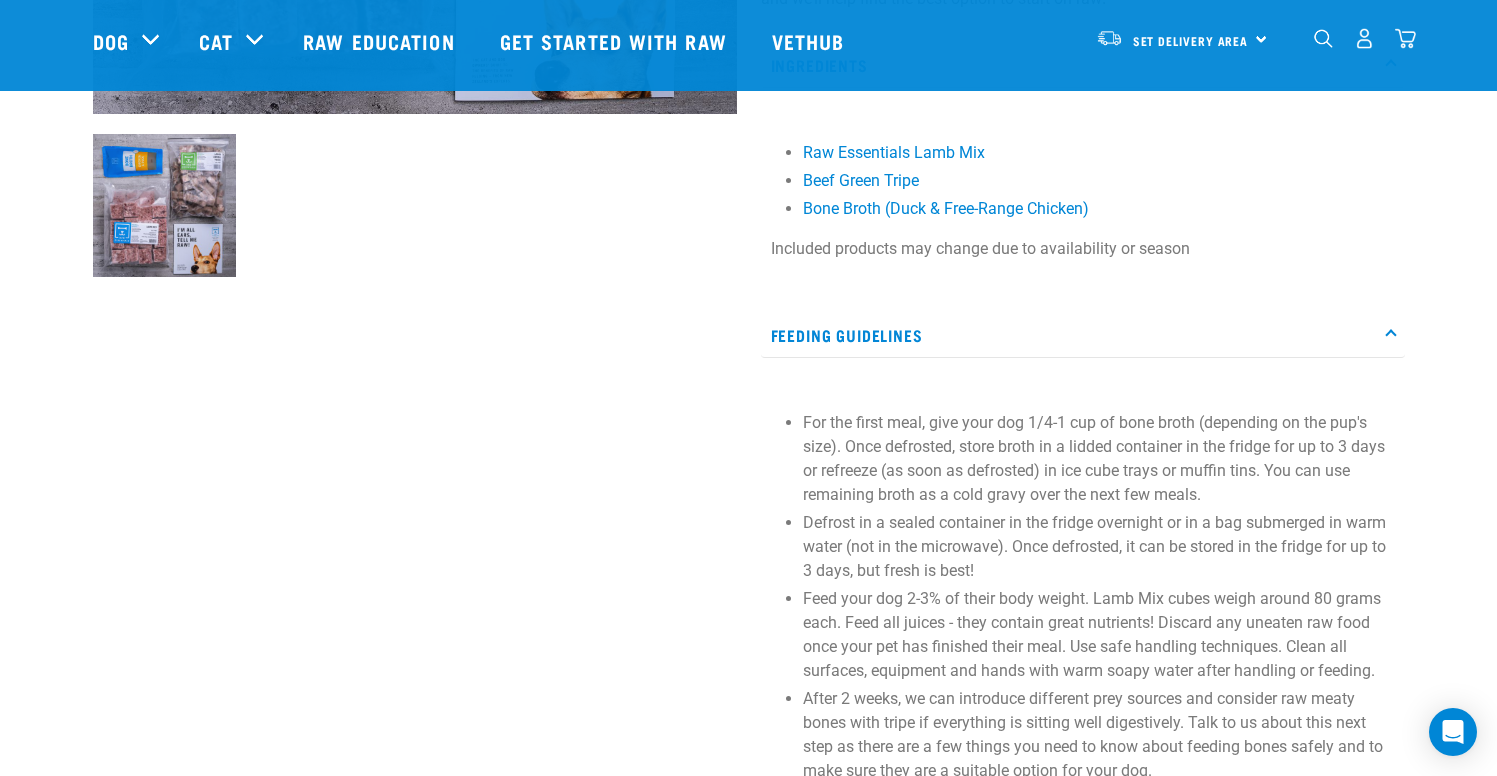 scroll, scrollTop: 0, scrollLeft: 0, axis: both 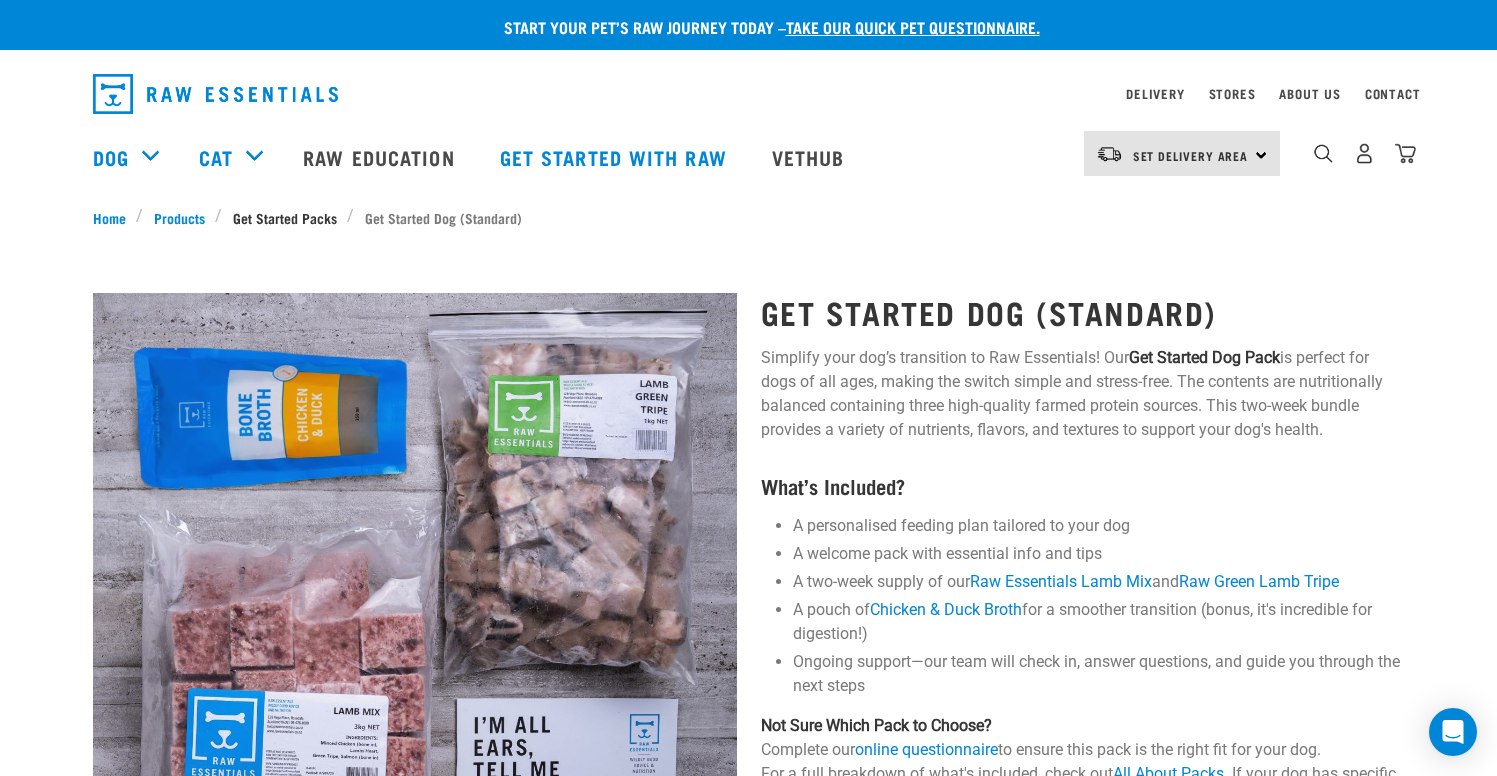 click on "Get Started Packs" at bounding box center (284, 217) 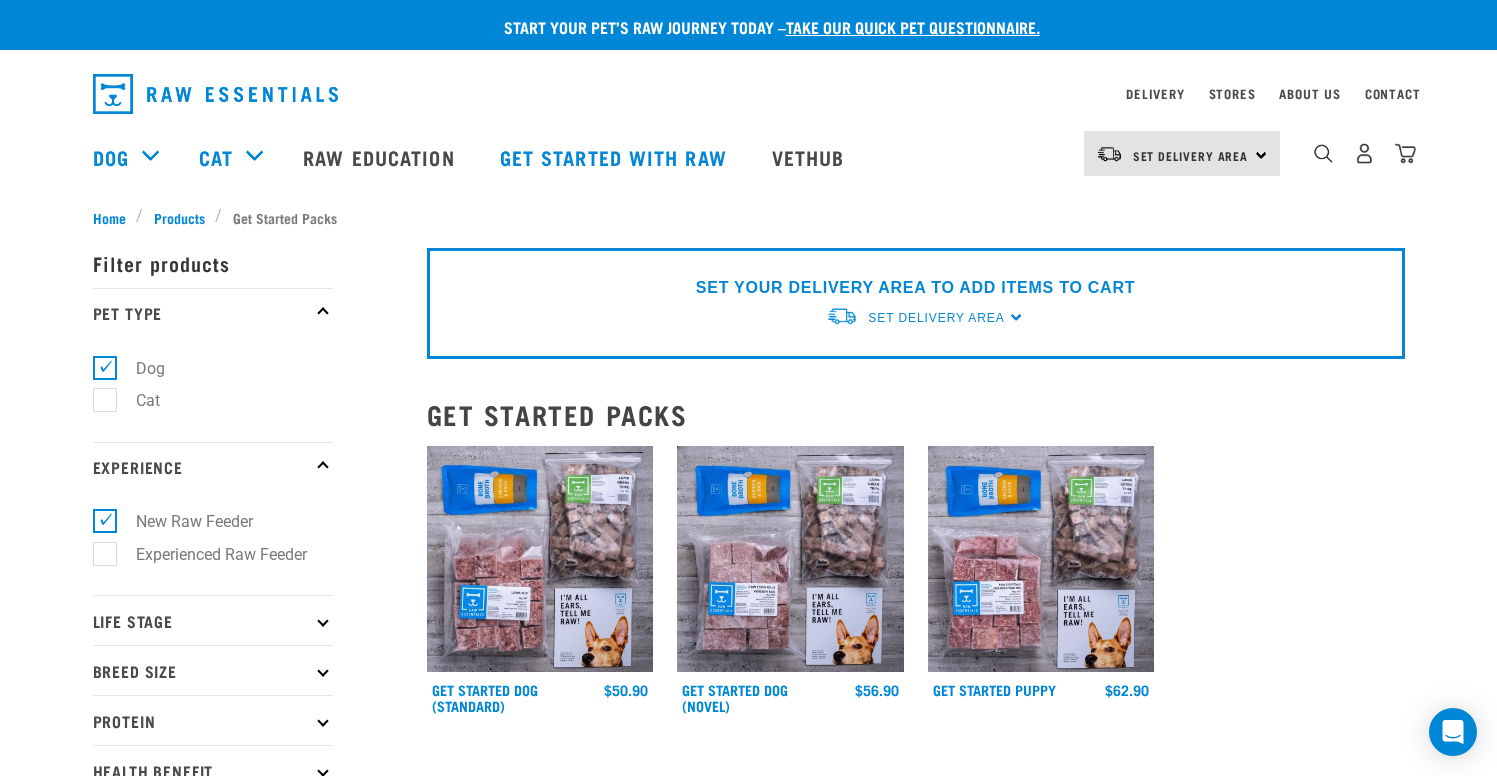 scroll, scrollTop: 0, scrollLeft: 0, axis: both 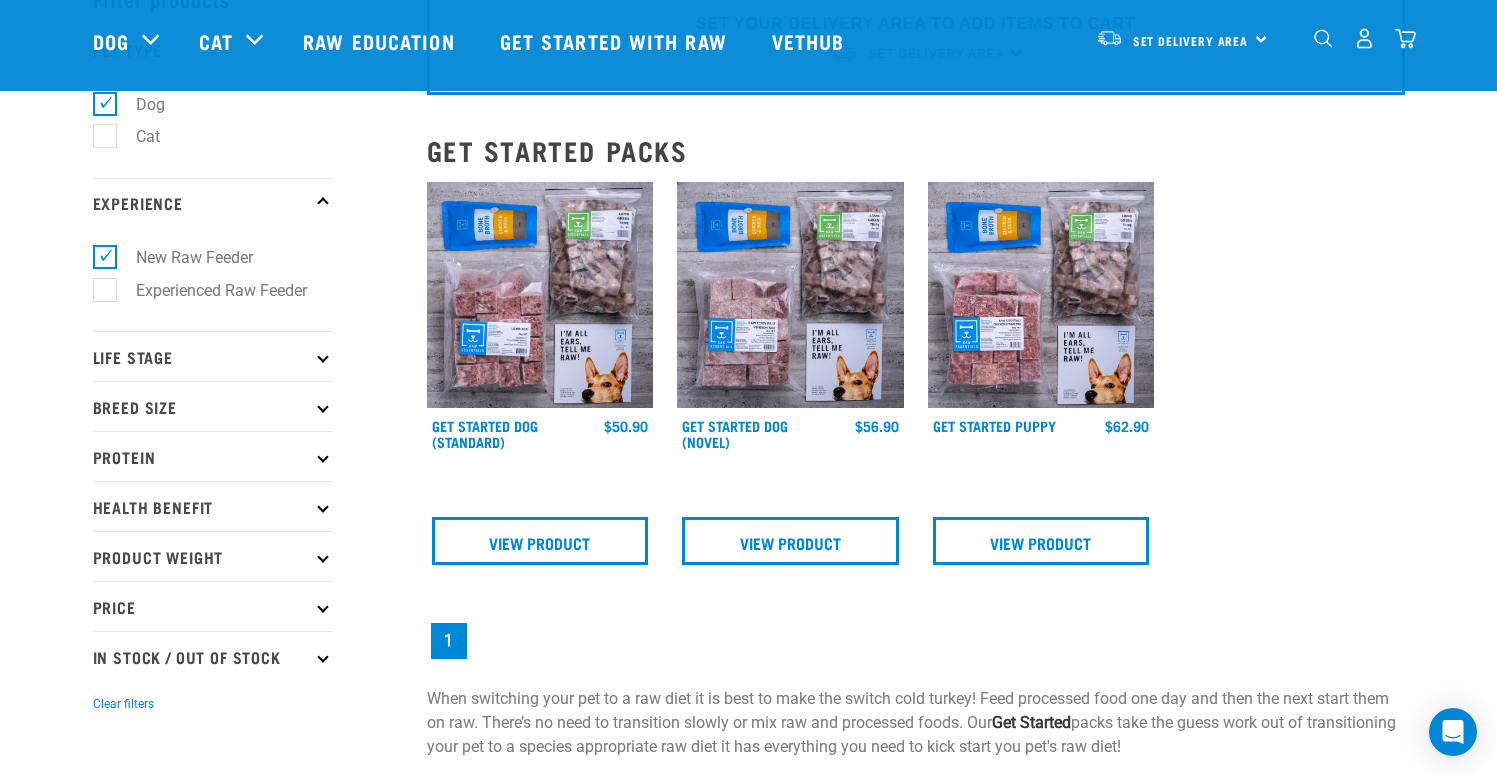 click on "Life Stage" at bounding box center (213, 356) 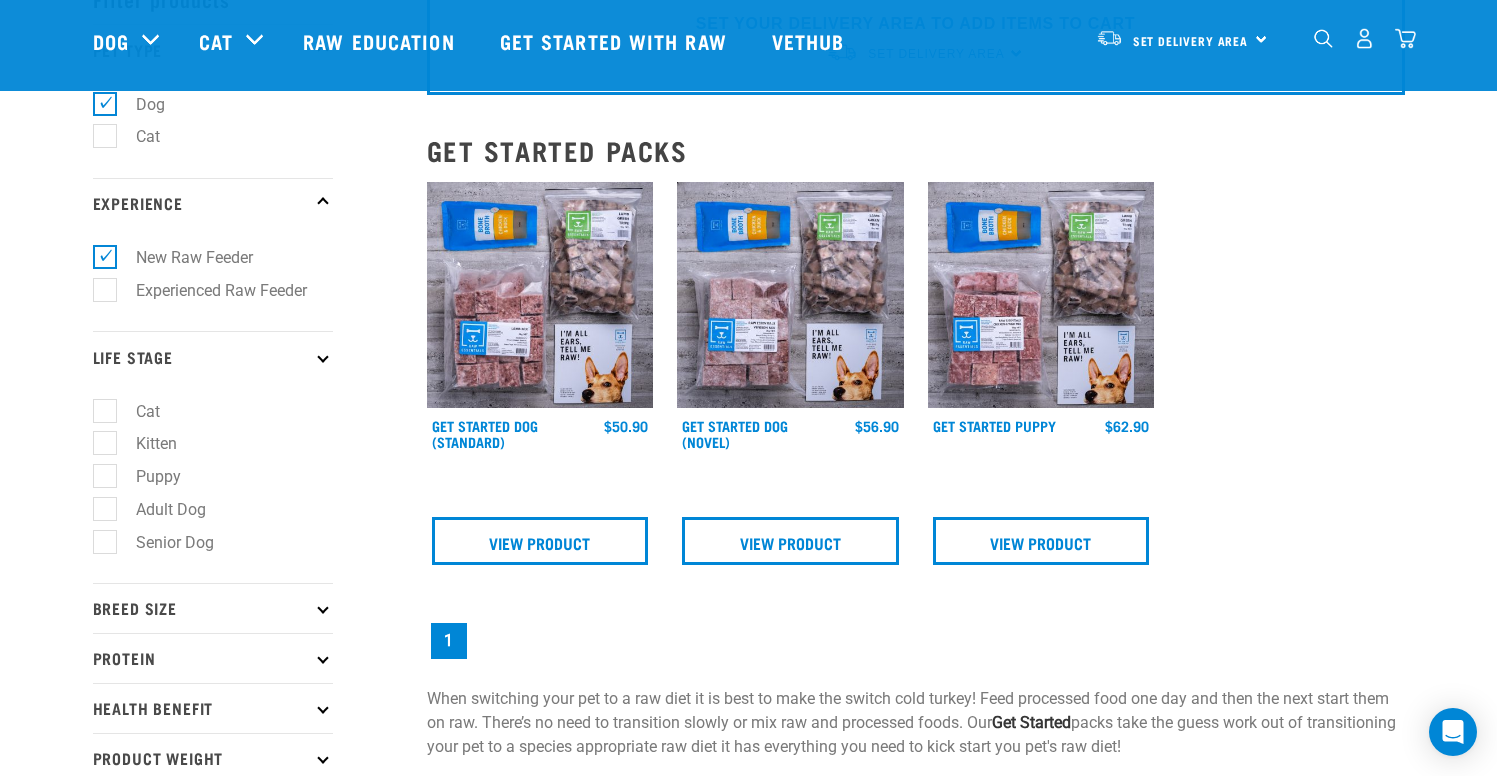 click on "Adult Dog" at bounding box center (159, 509) 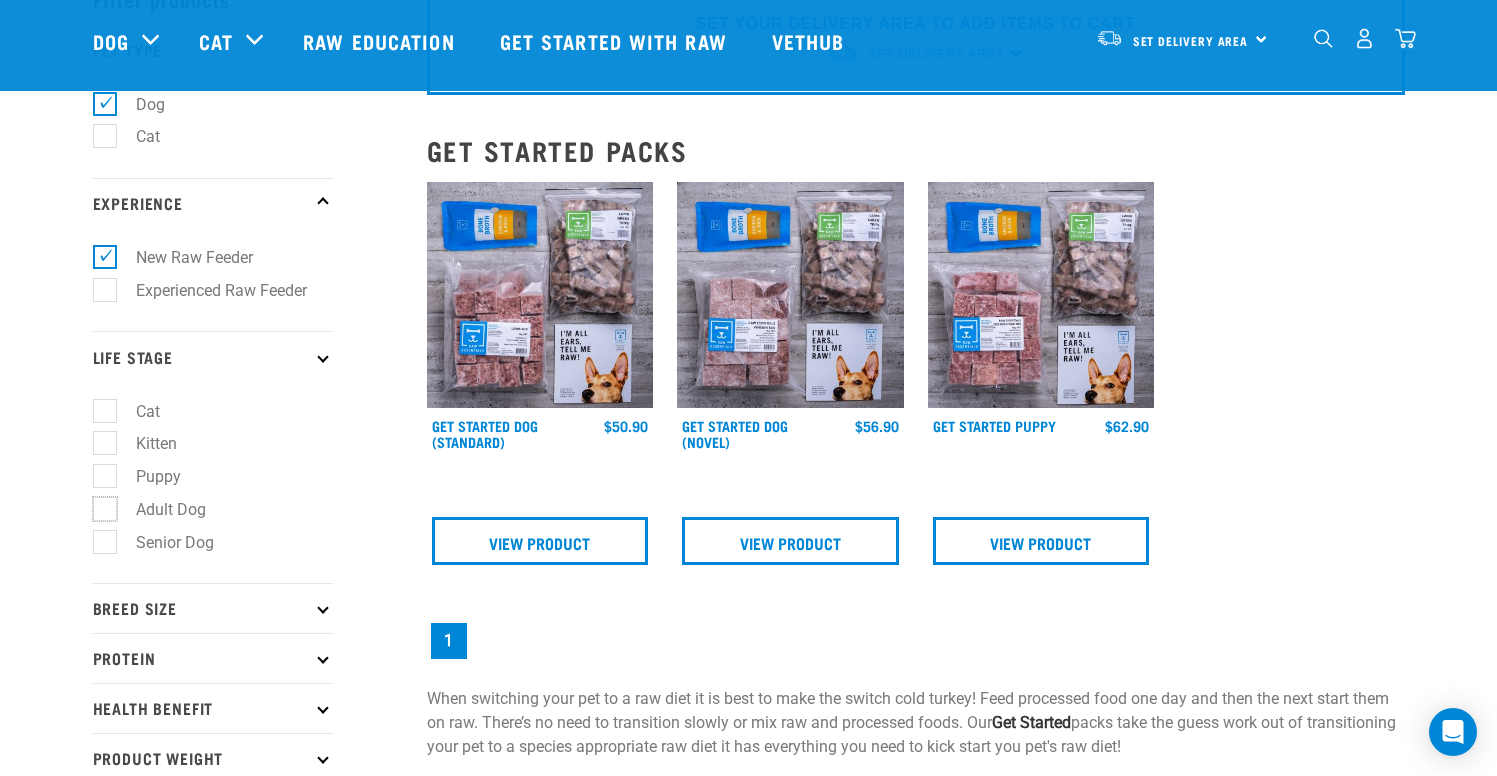 click on "Adult Dog" at bounding box center [99, 505] 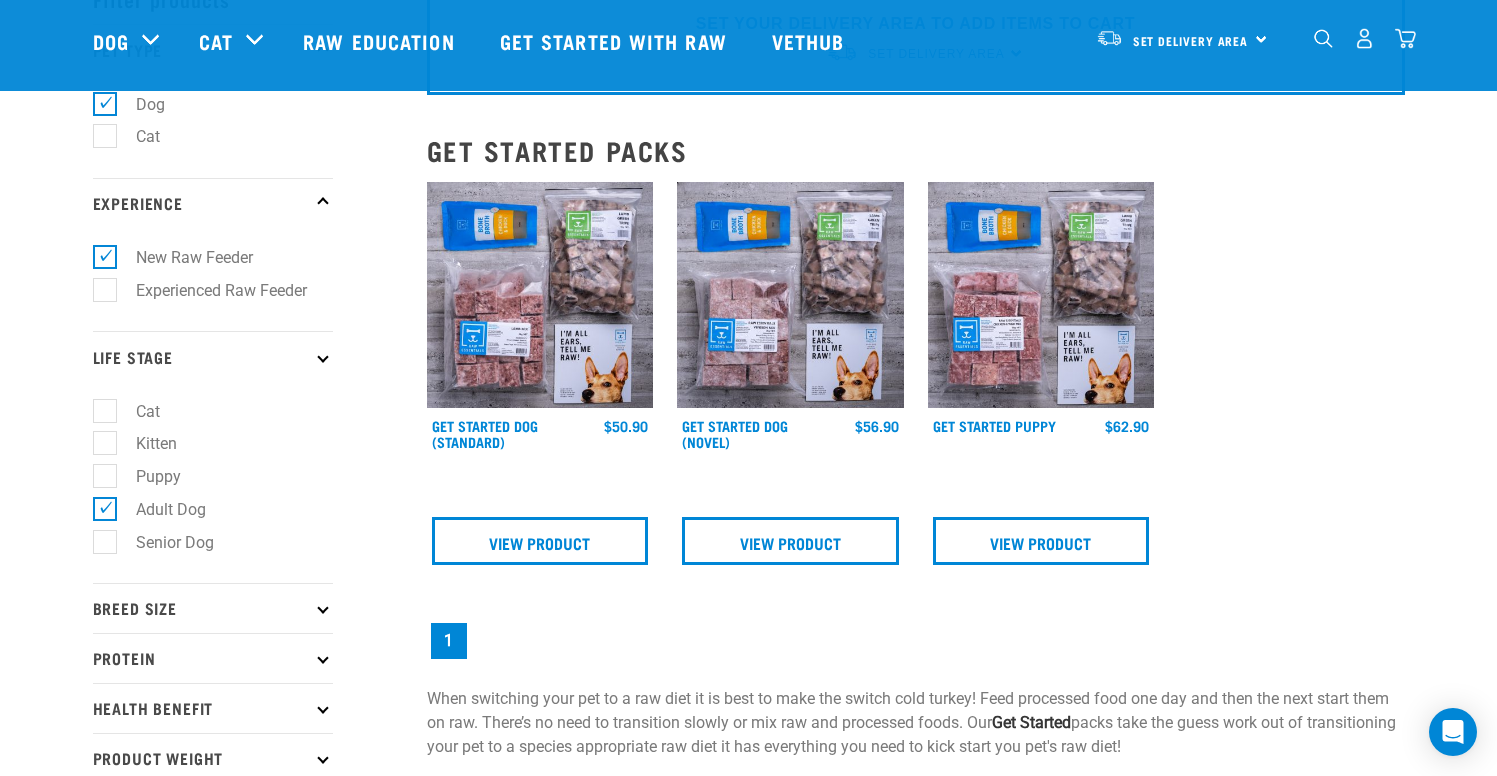 click on "Breed Size" at bounding box center [213, 608] 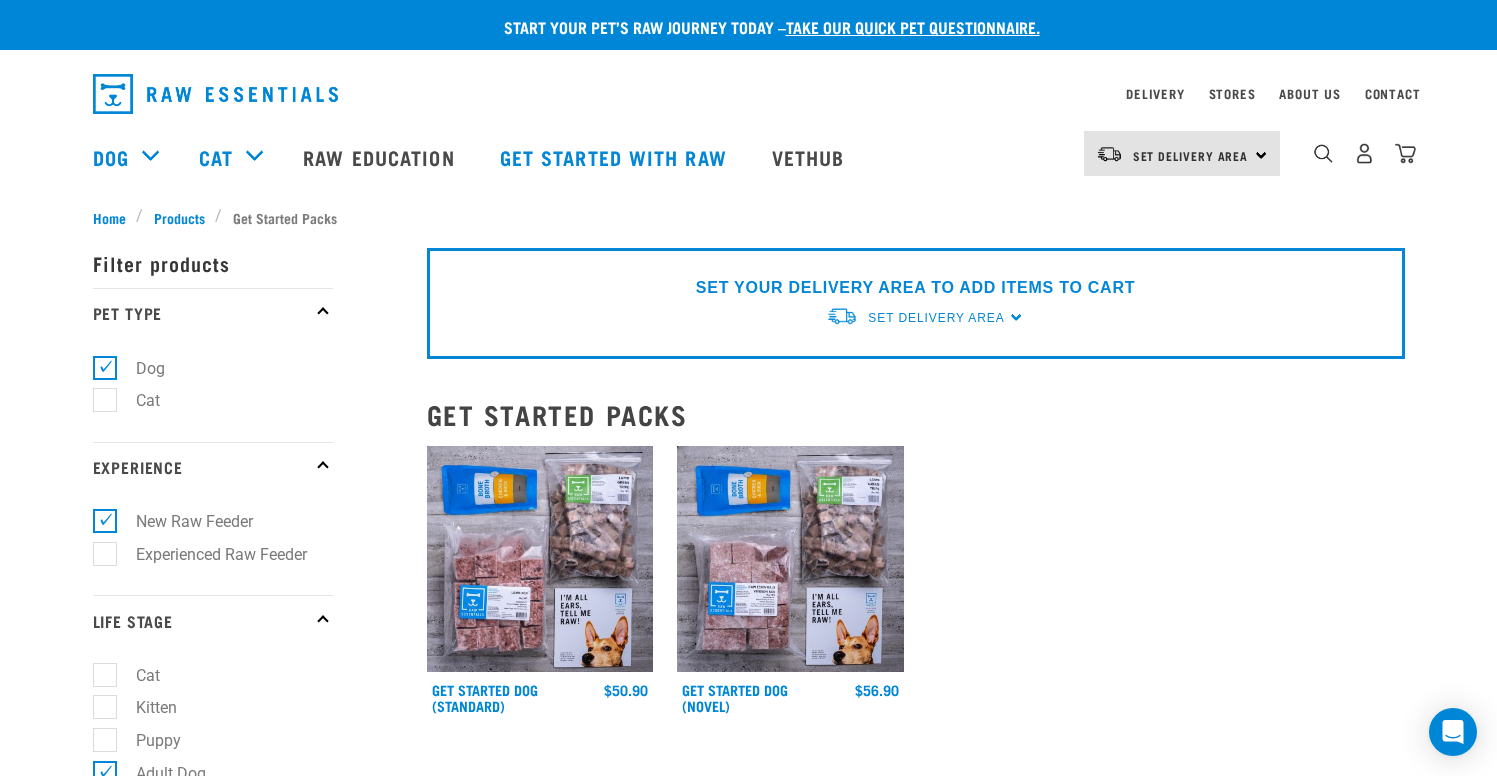 scroll, scrollTop: 332, scrollLeft: 0, axis: vertical 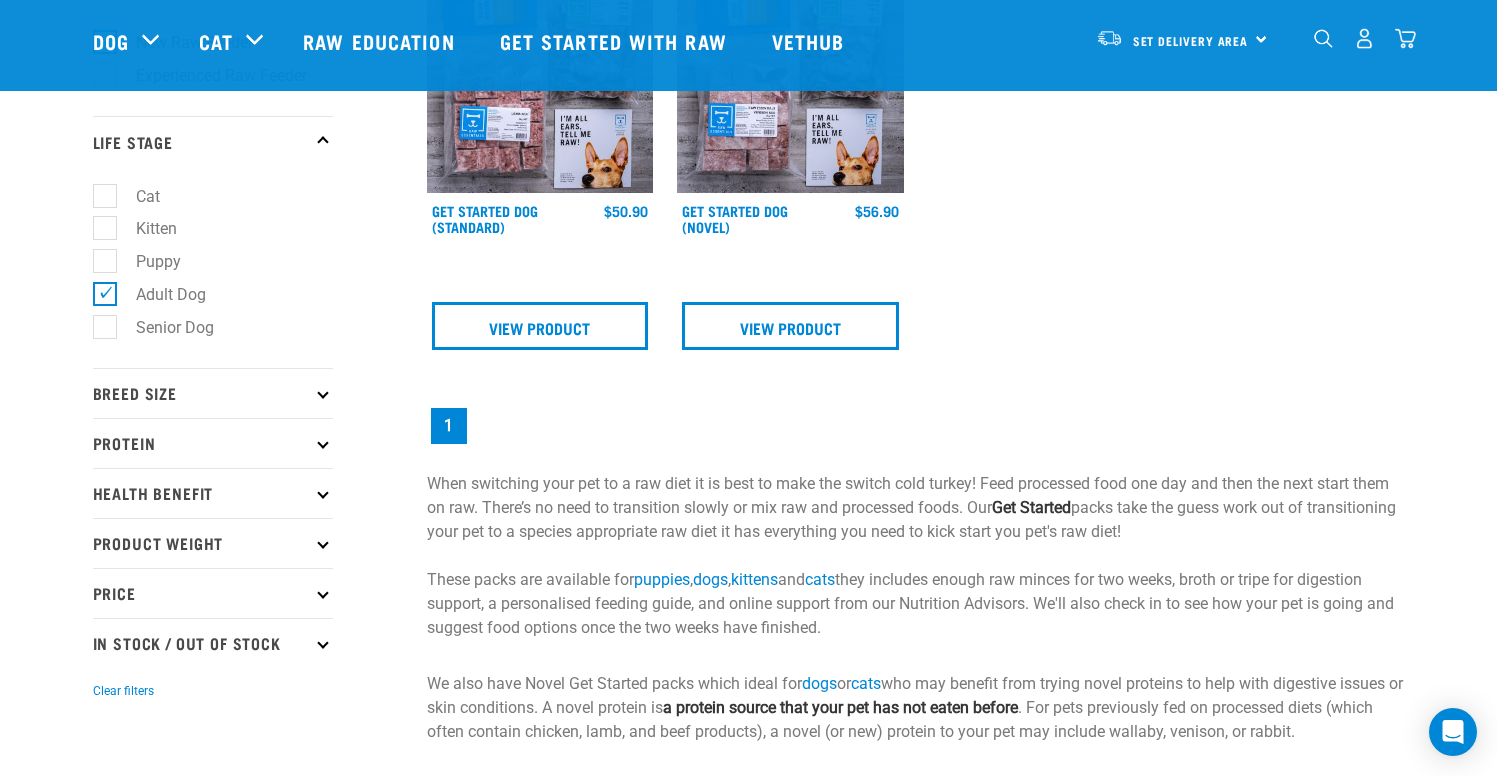 click on "Breed Size" at bounding box center [213, 393] 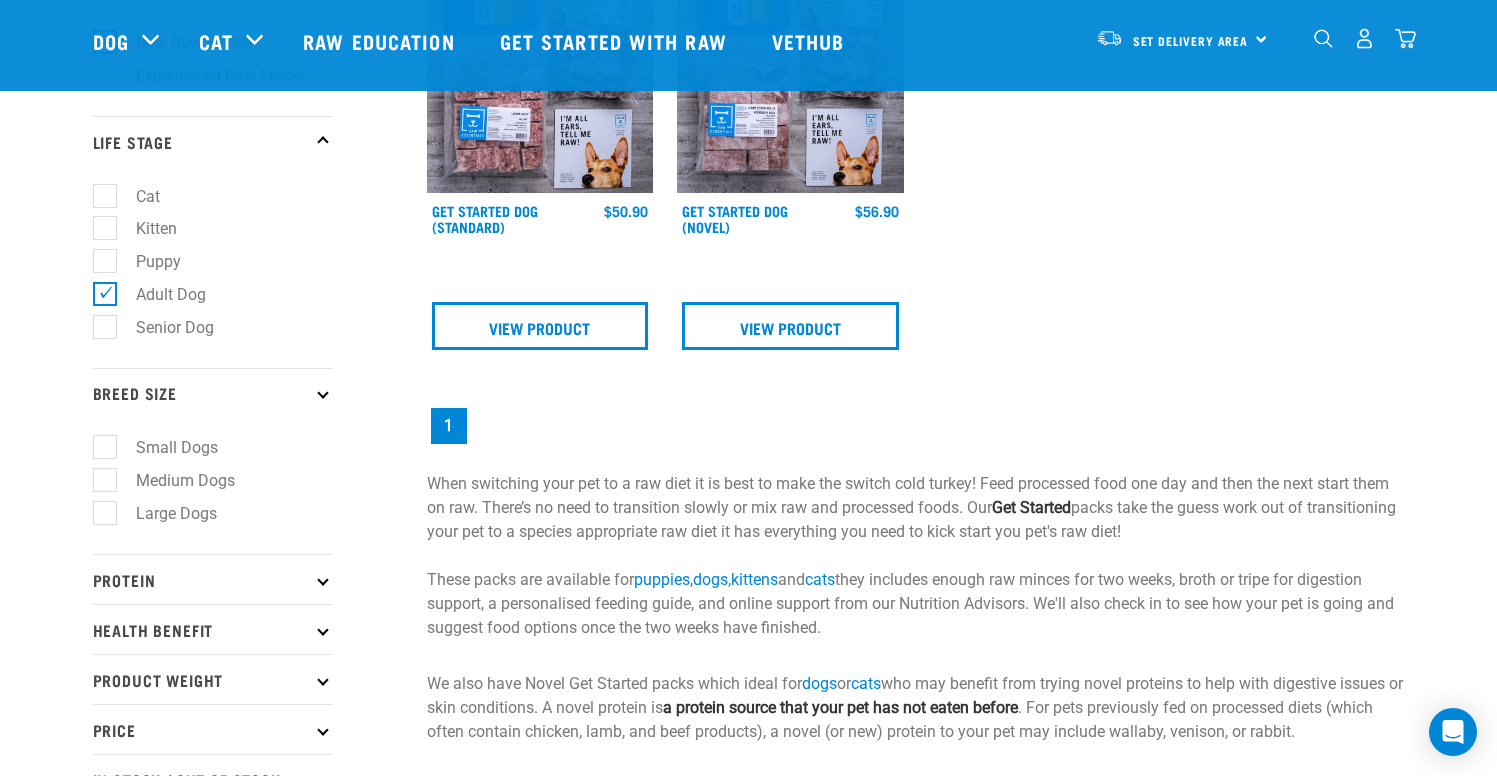 click on "Medium Dogs" at bounding box center (173, 480) 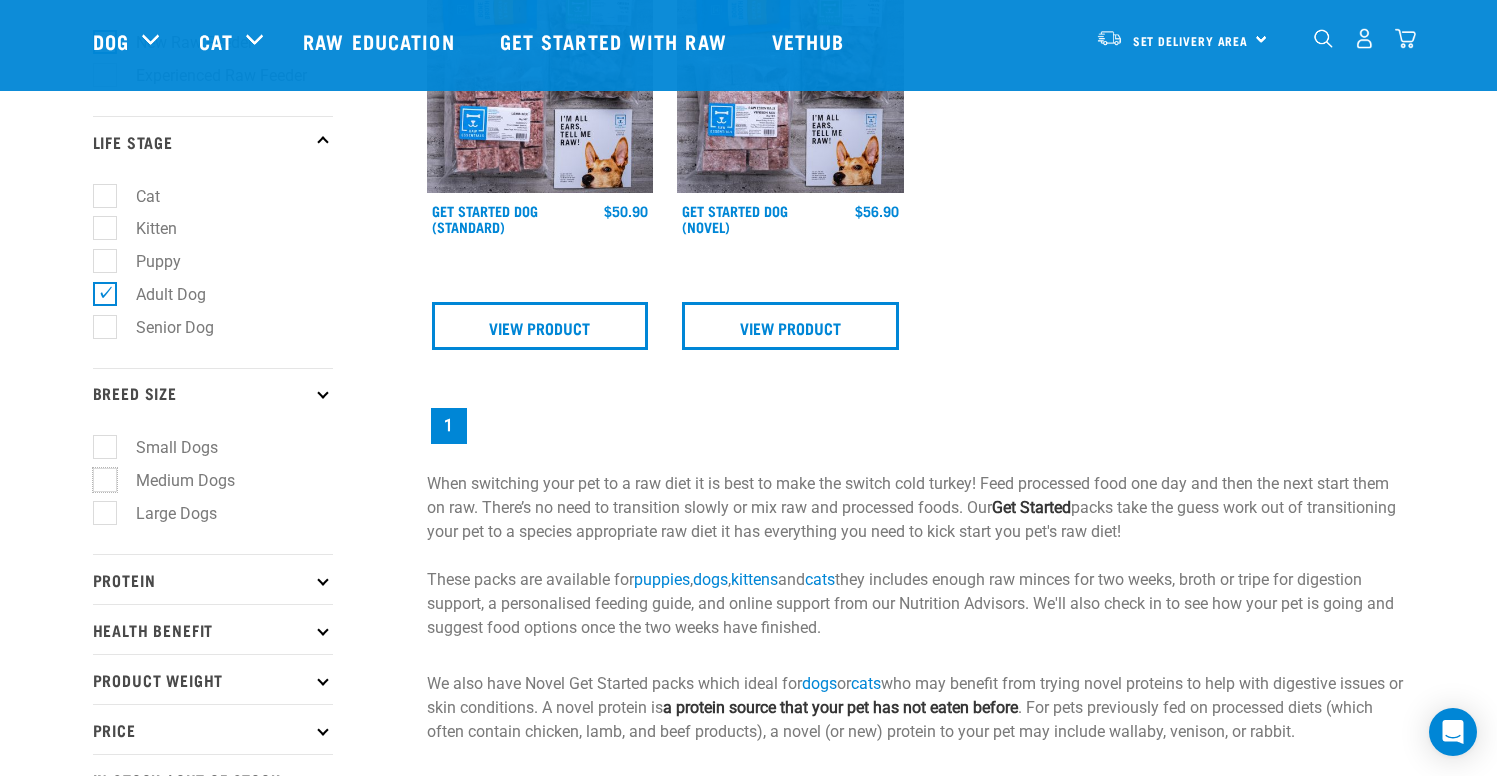 click on "Medium Dogs" at bounding box center [99, 477] 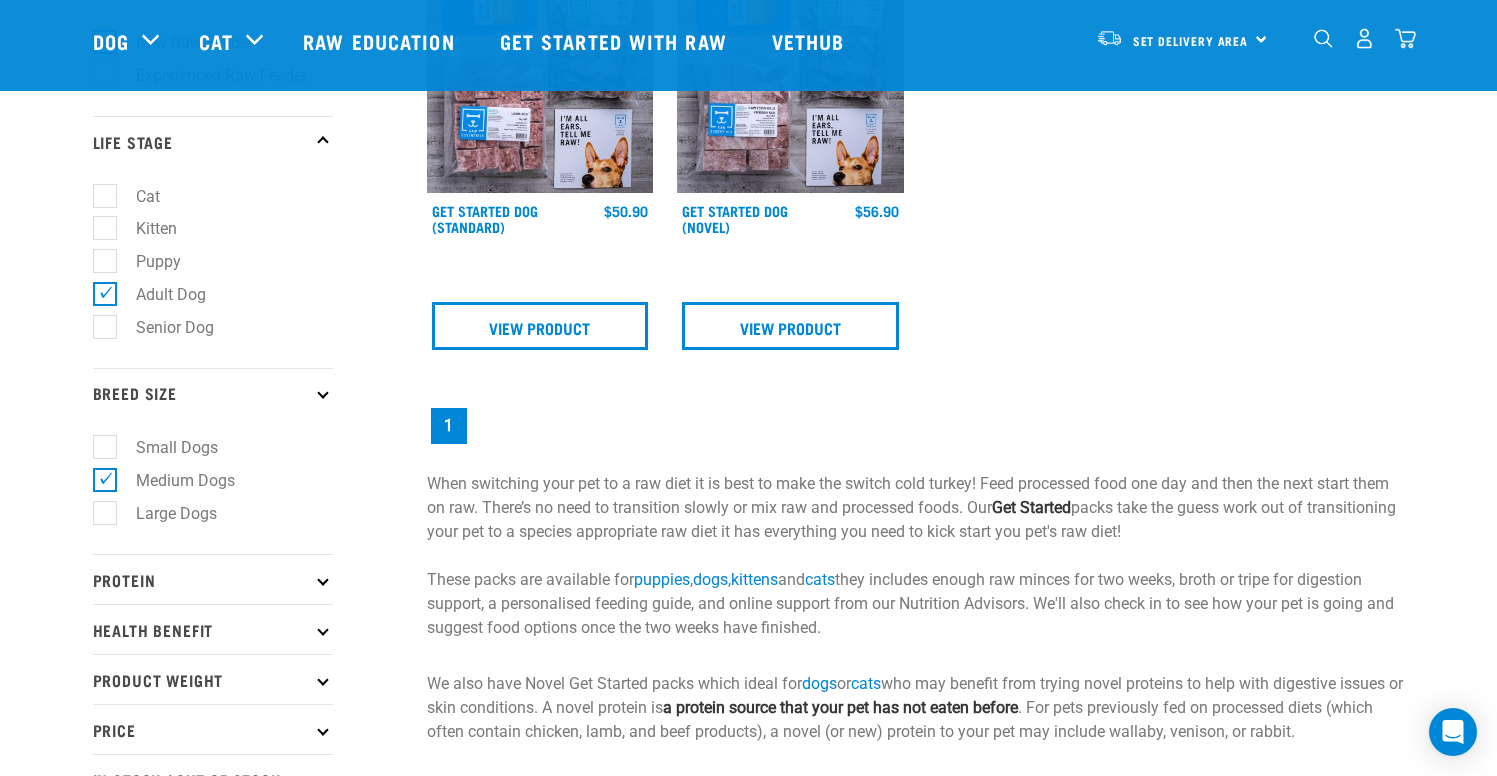 click on "Protein" at bounding box center [213, 579] 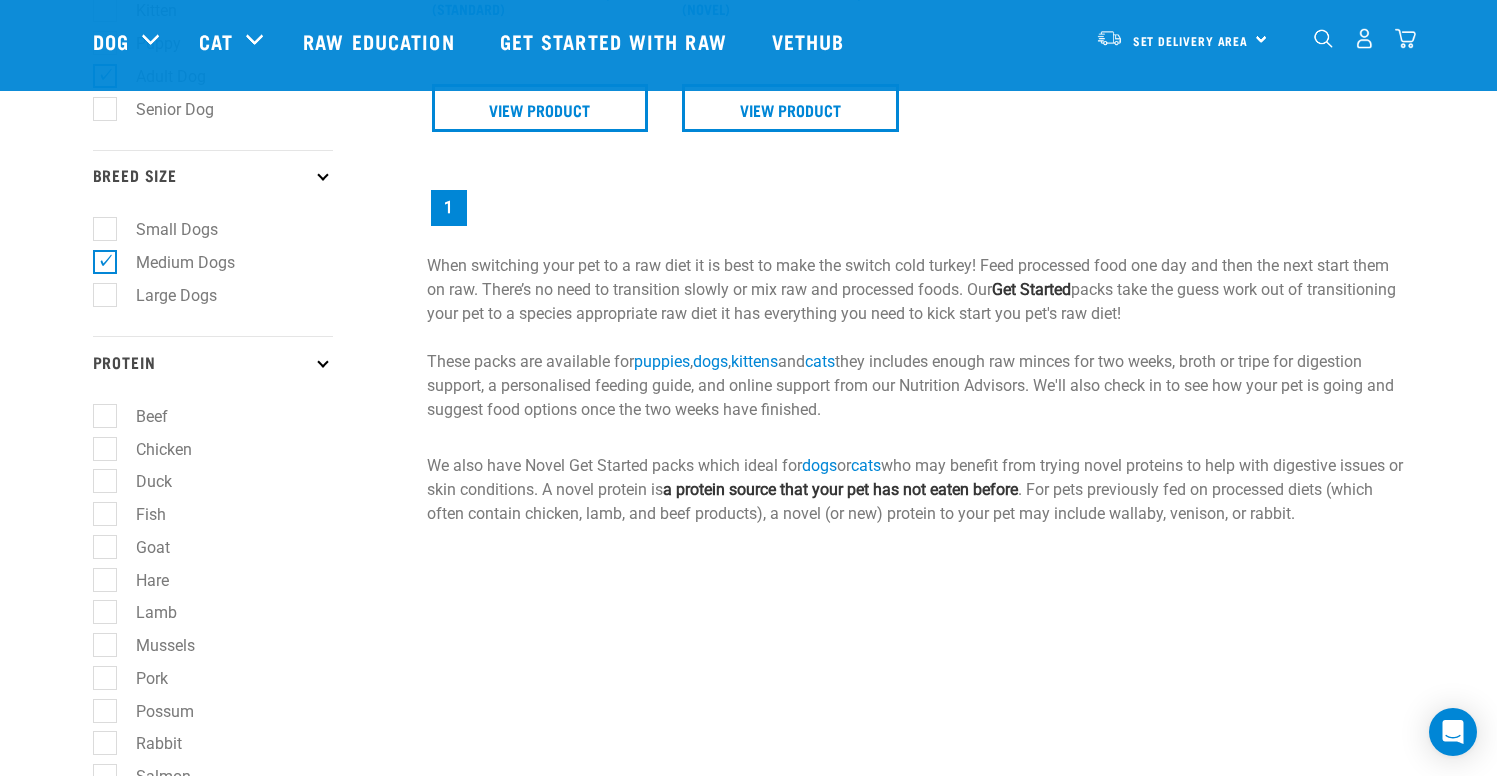 scroll, scrollTop: 603, scrollLeft: 0, axis: vertical 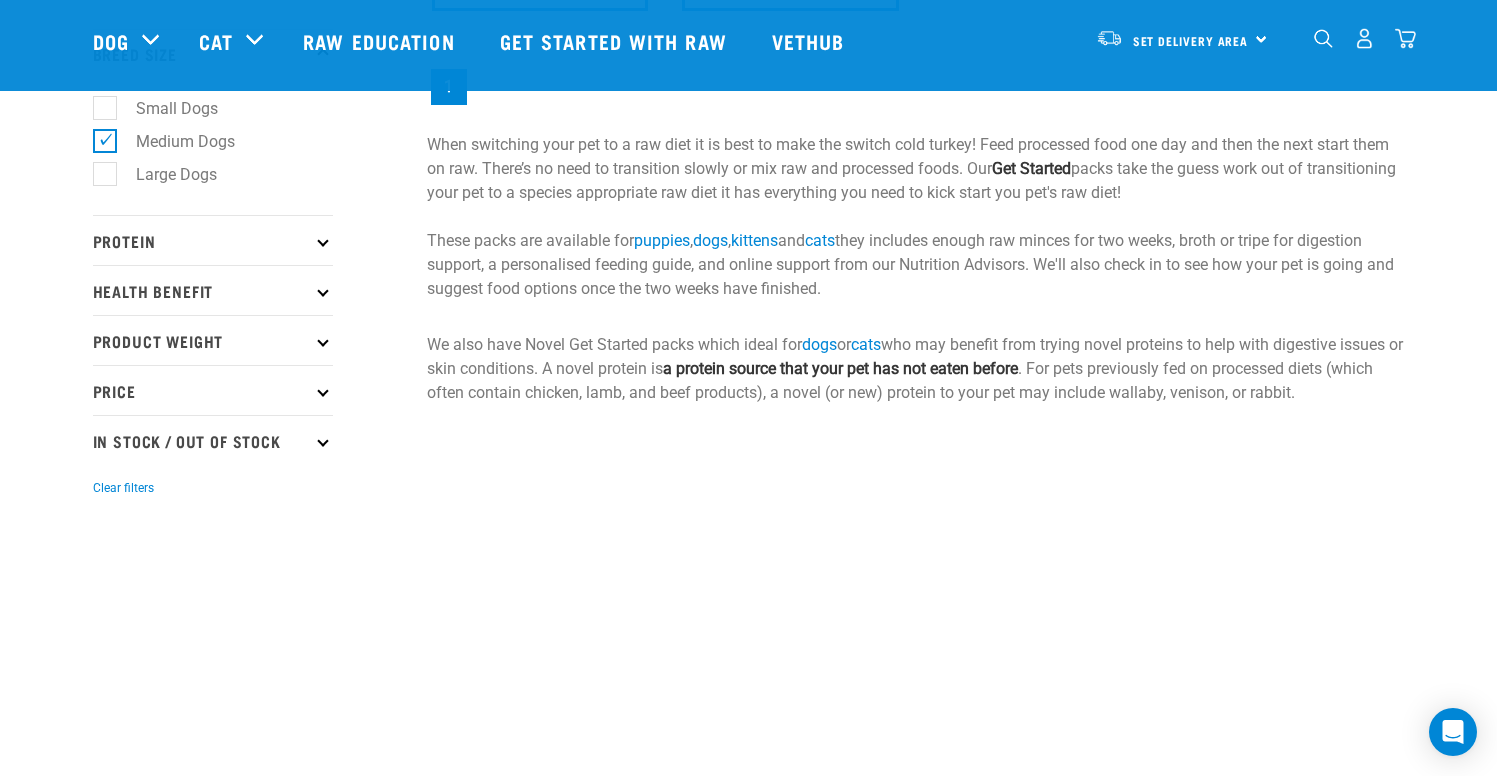 click on "Protein" at bounding box center (213, 240) 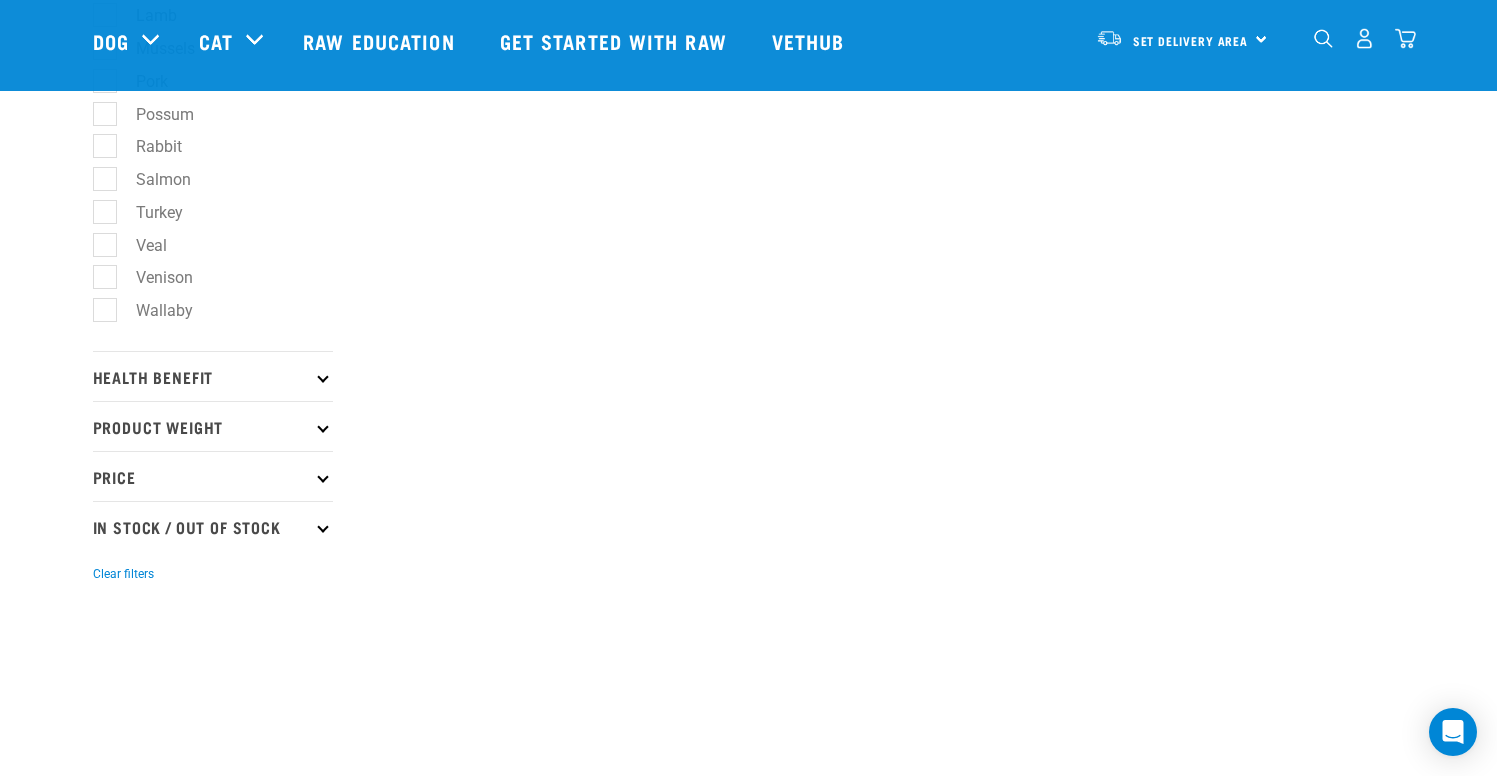 click on "Health Benefit" at bounding box center (213, 376) 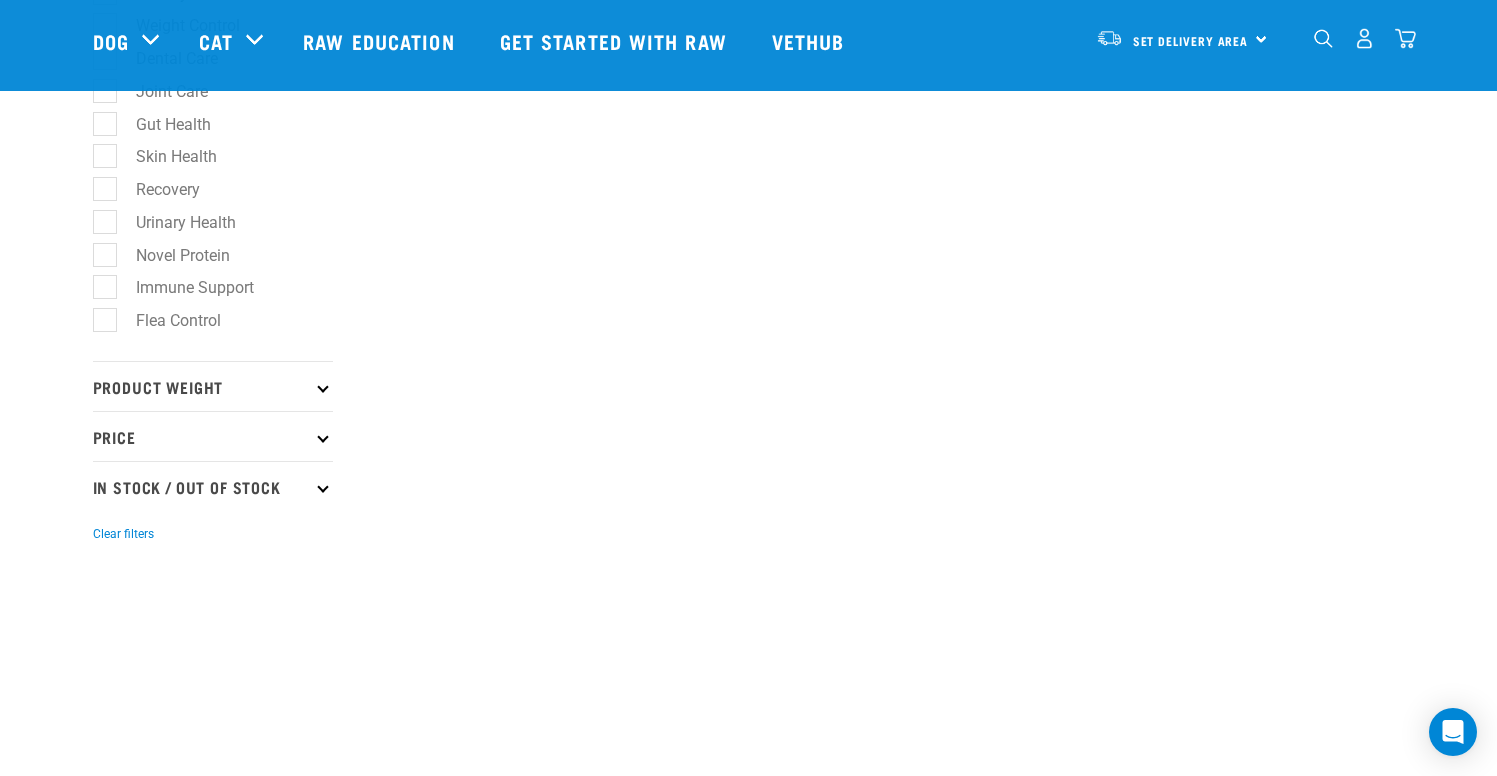 scroll, scrollTop: 1708, scrollLeft: 0, axis: vertical 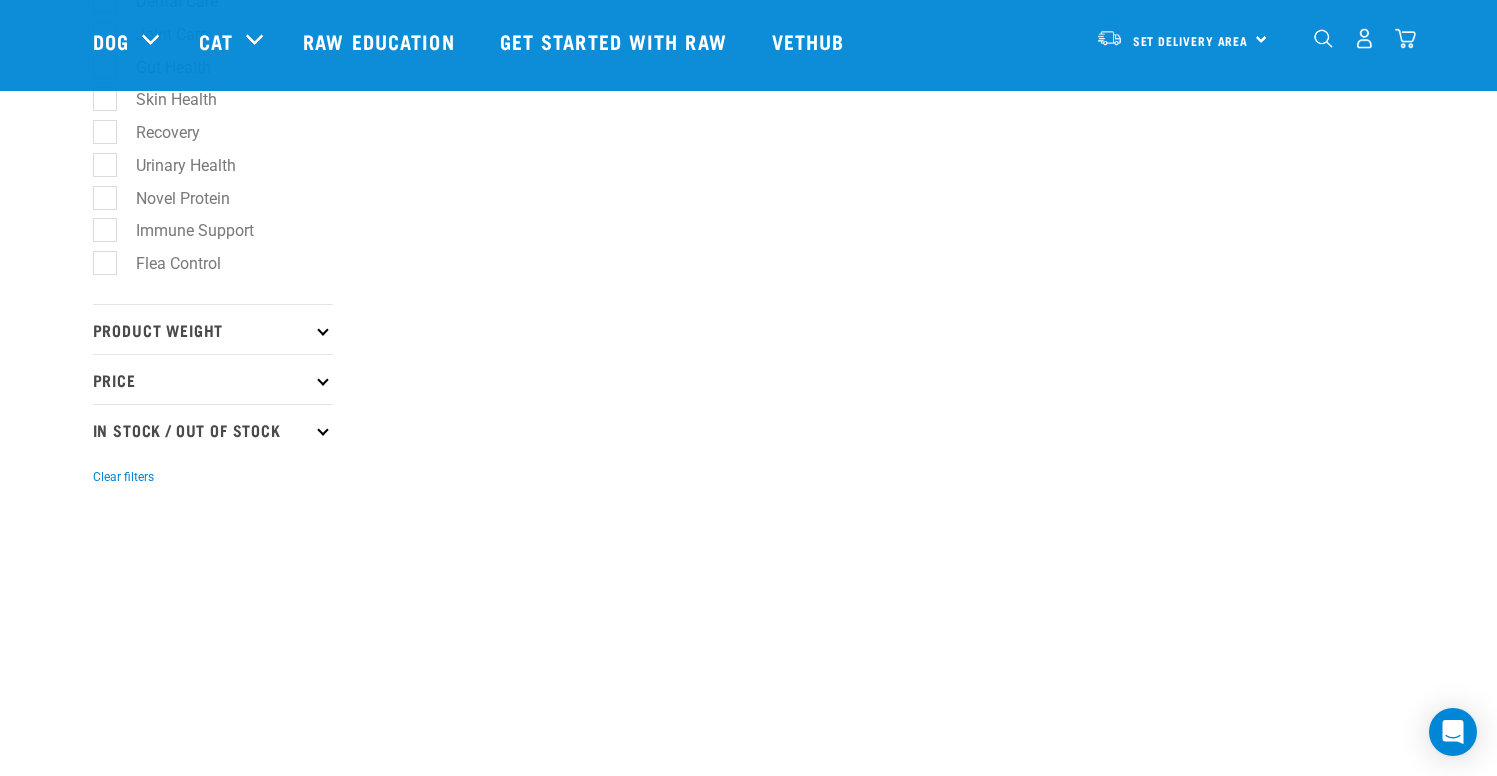 click on "Product Weight" at bounding box center [213, 329] 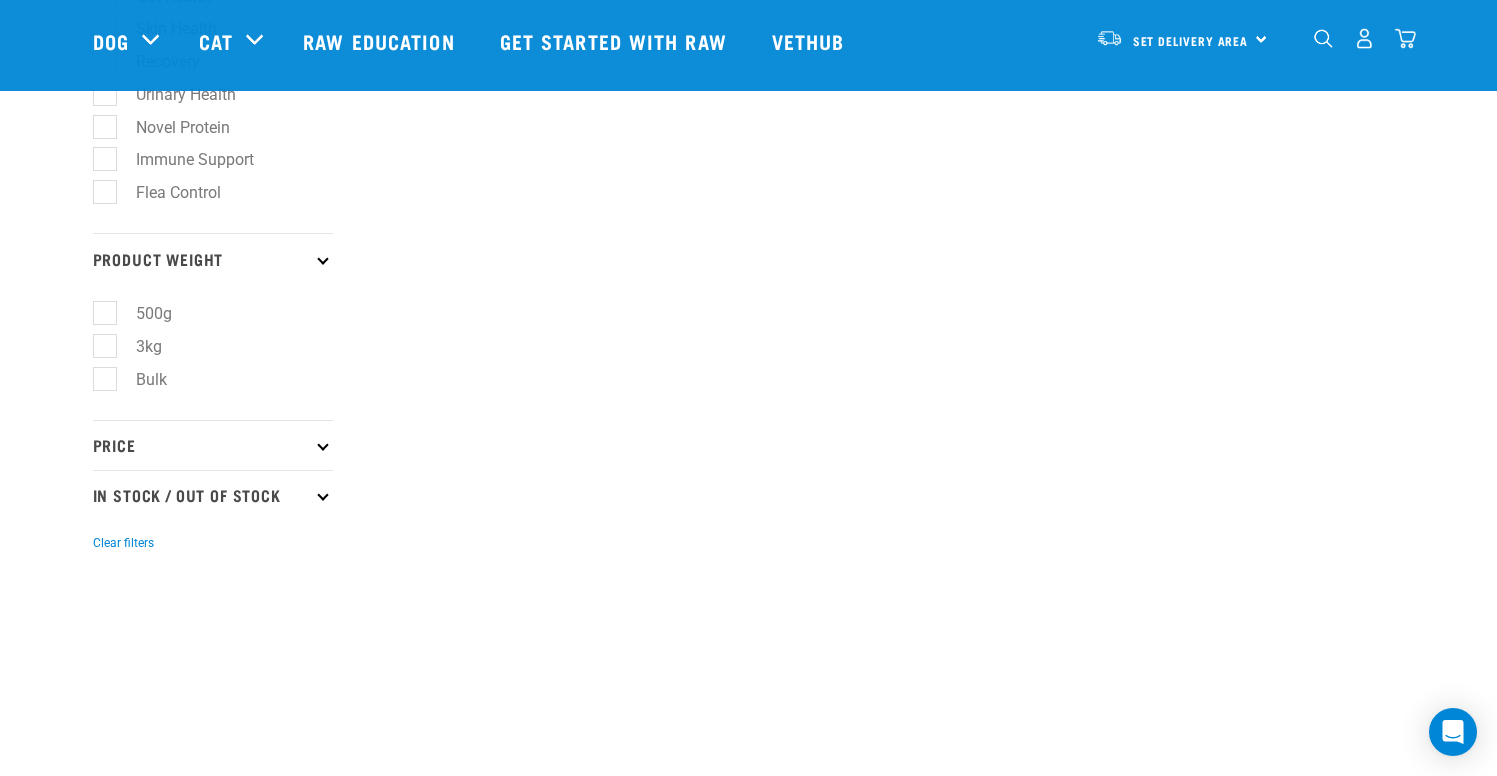 scroll, scrollTop: 1796, scrollLeft: 0, axis: vertical 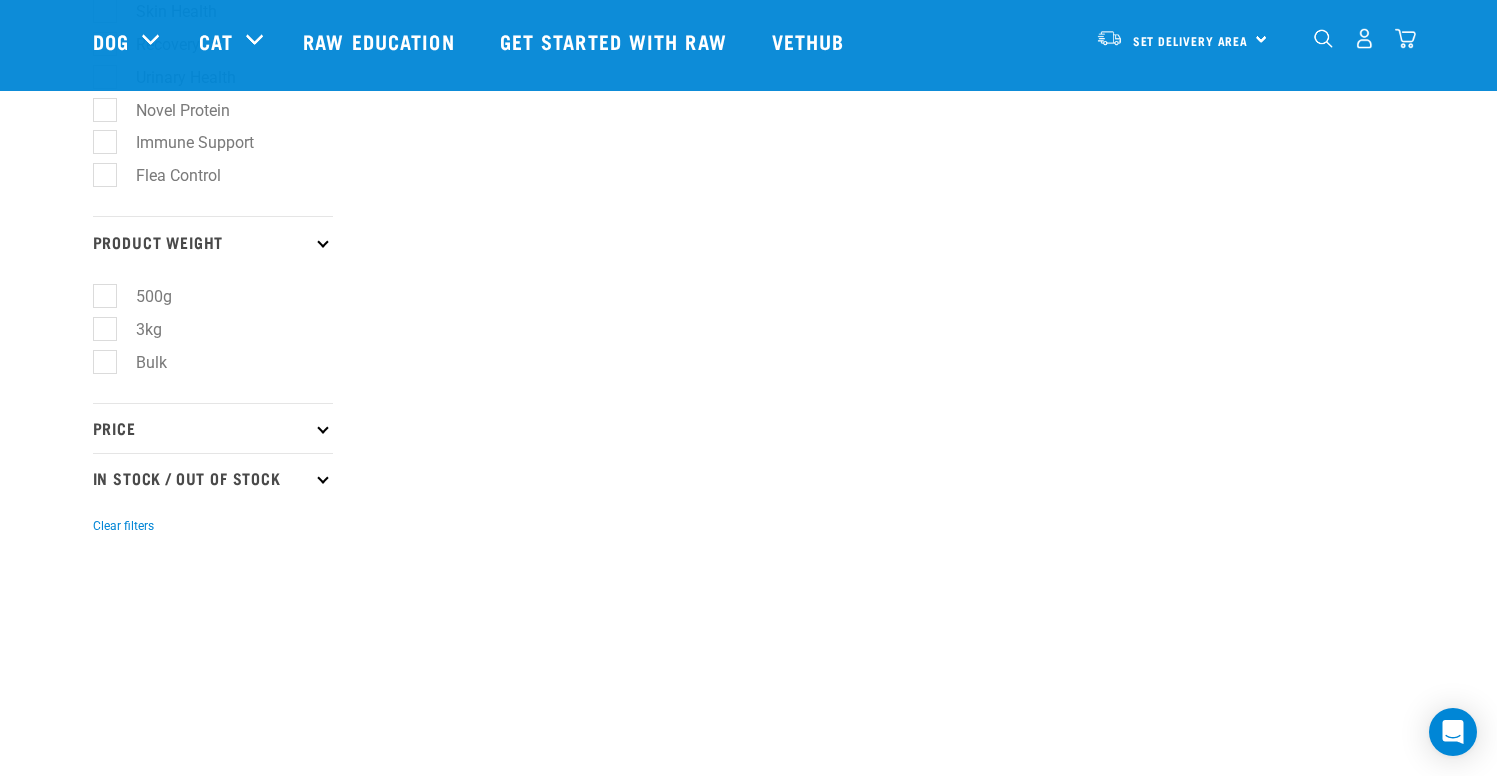 click on "Price" at bounding box center (213, 428) 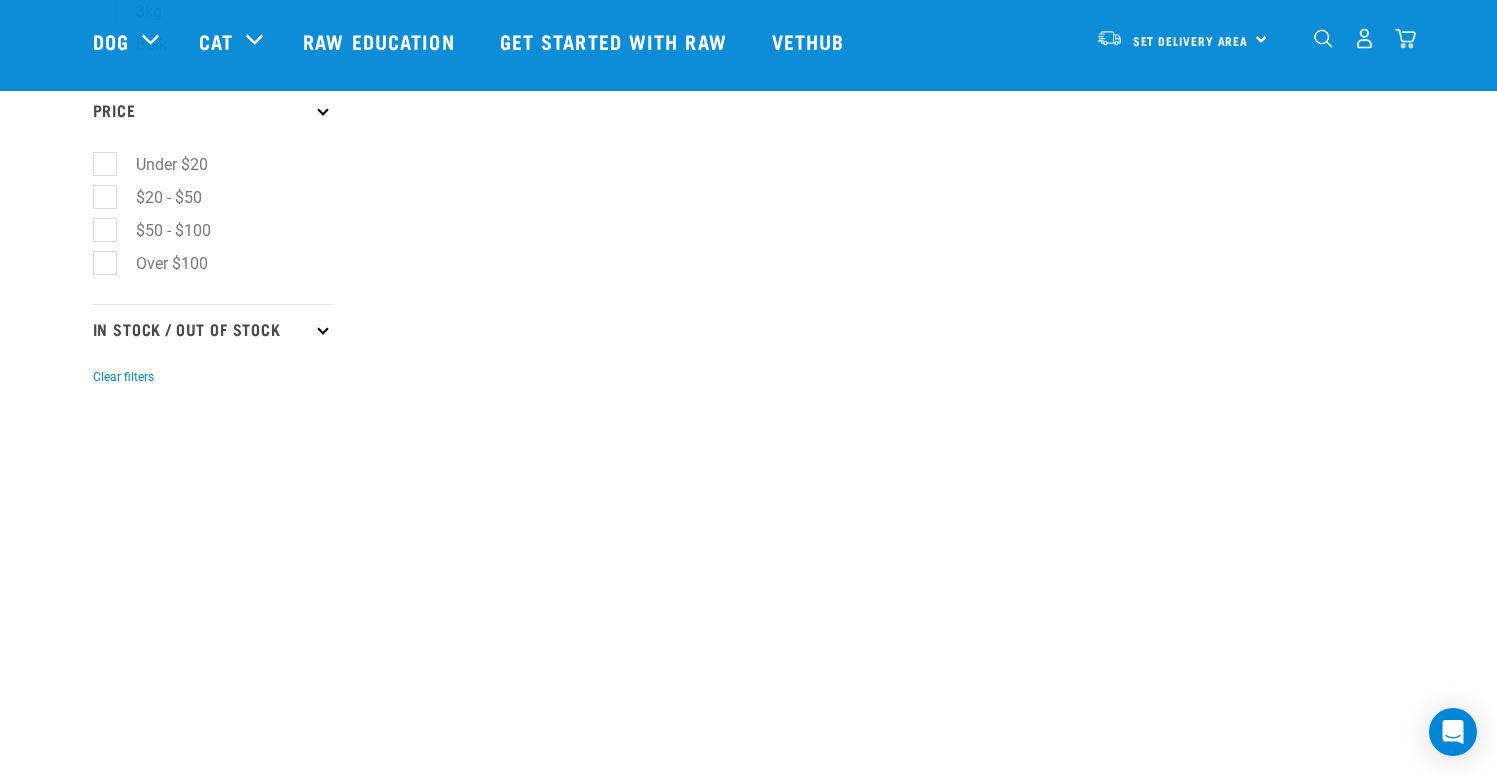 scroll, scrollTop: 2153, scrollLeft: 0, axis: vertical 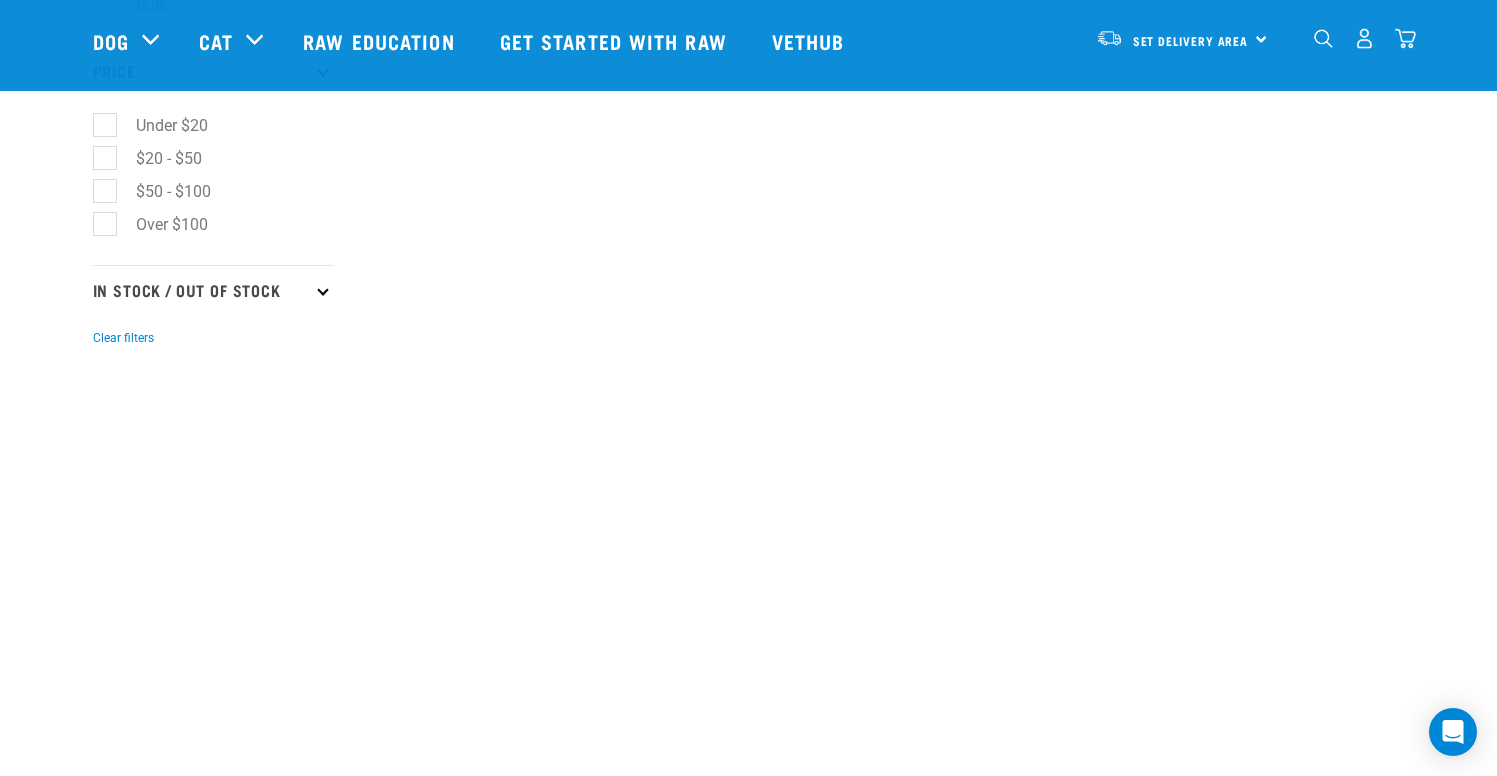 click on "In Stock / Out Of Stock" at bounding box center (213, 290) 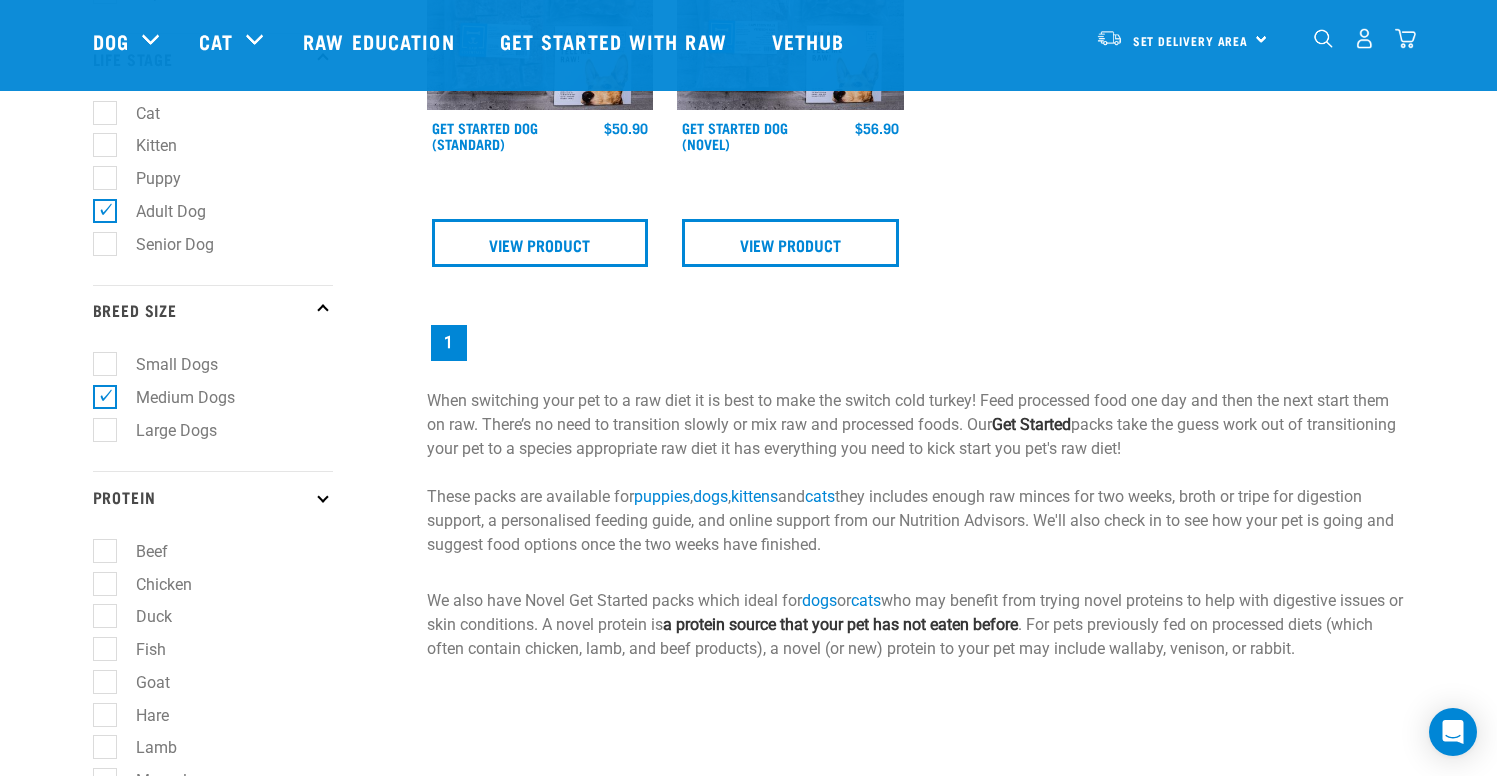 scroll, scrollTop: 0, scrollLeft: 0, axis: both 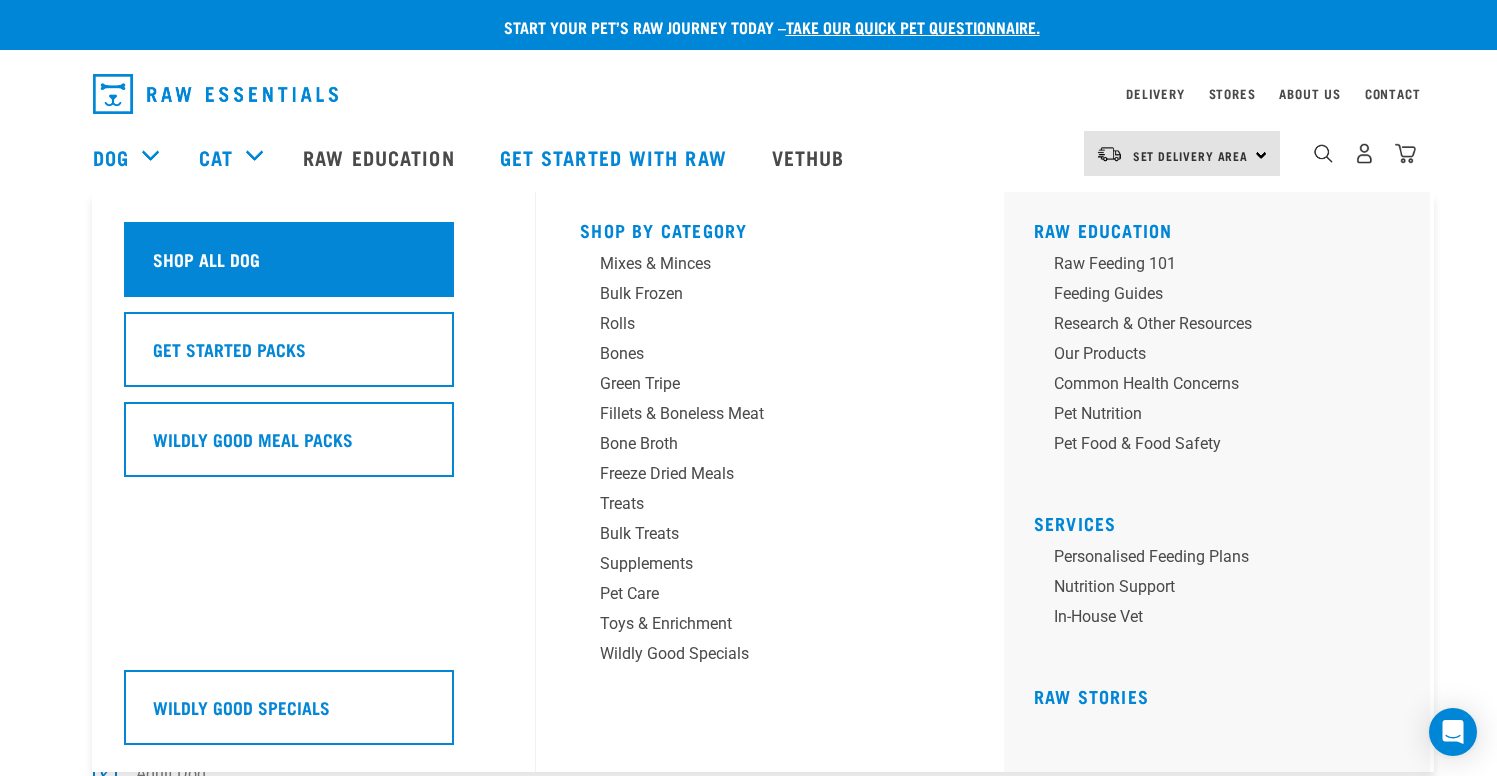 click on "Shop All Dog" at bounding box center (206, 259) 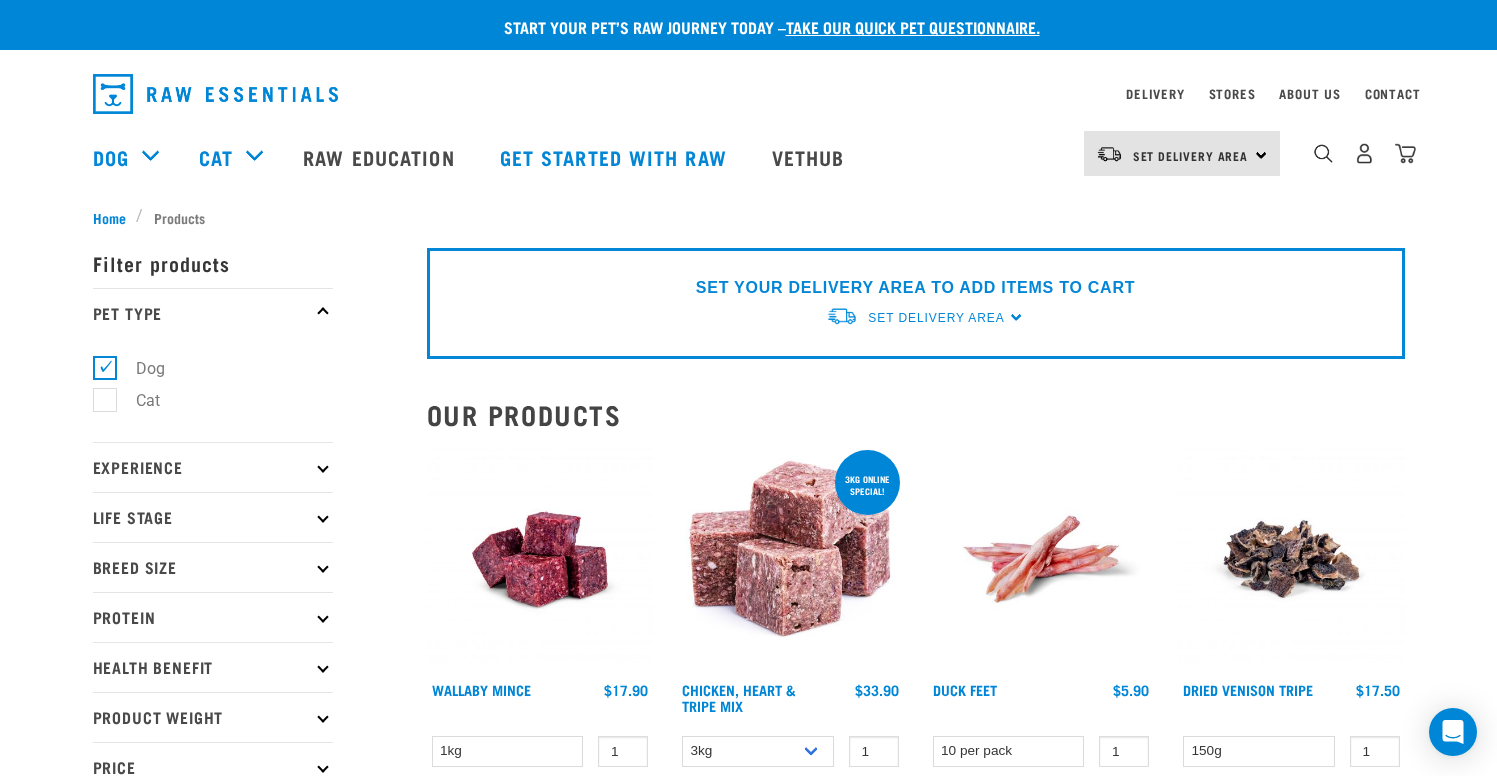 scroll, scrollTop: 0, scrollLeft: 0, axis: both 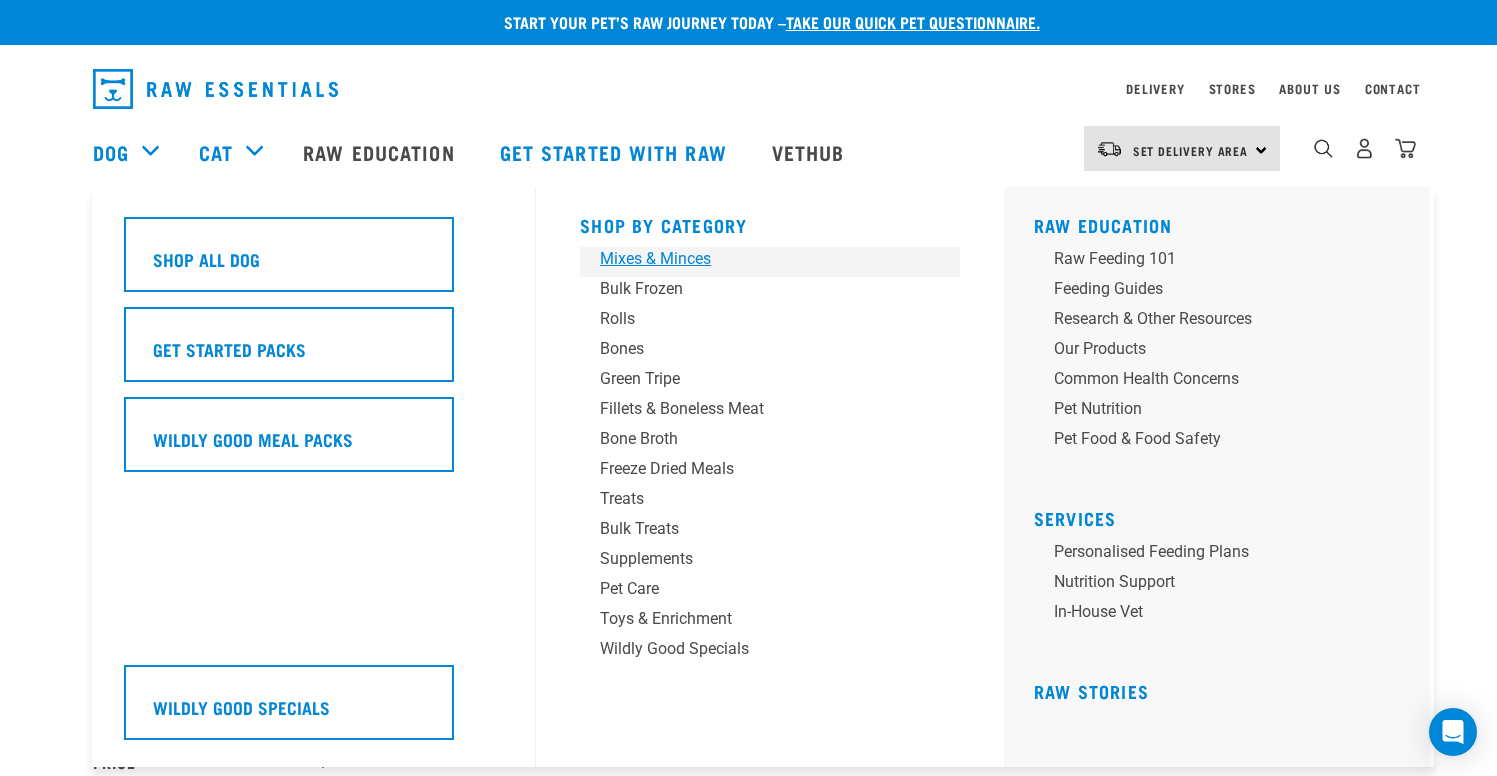 click on "Mixes & Minces" at bounding box center (756, 259) 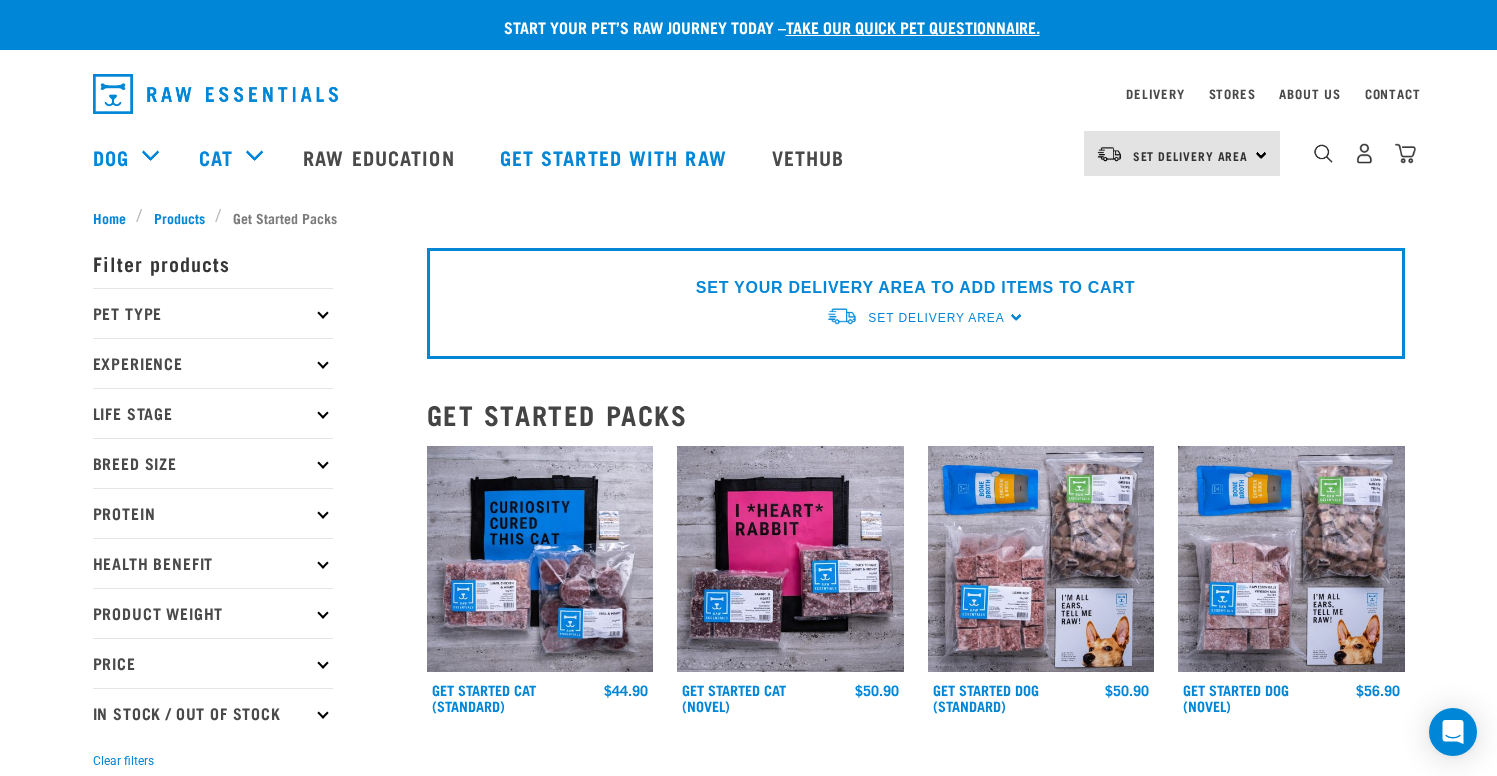 scroll, scrollTop: 0, scrollLeft: 0, axis: both 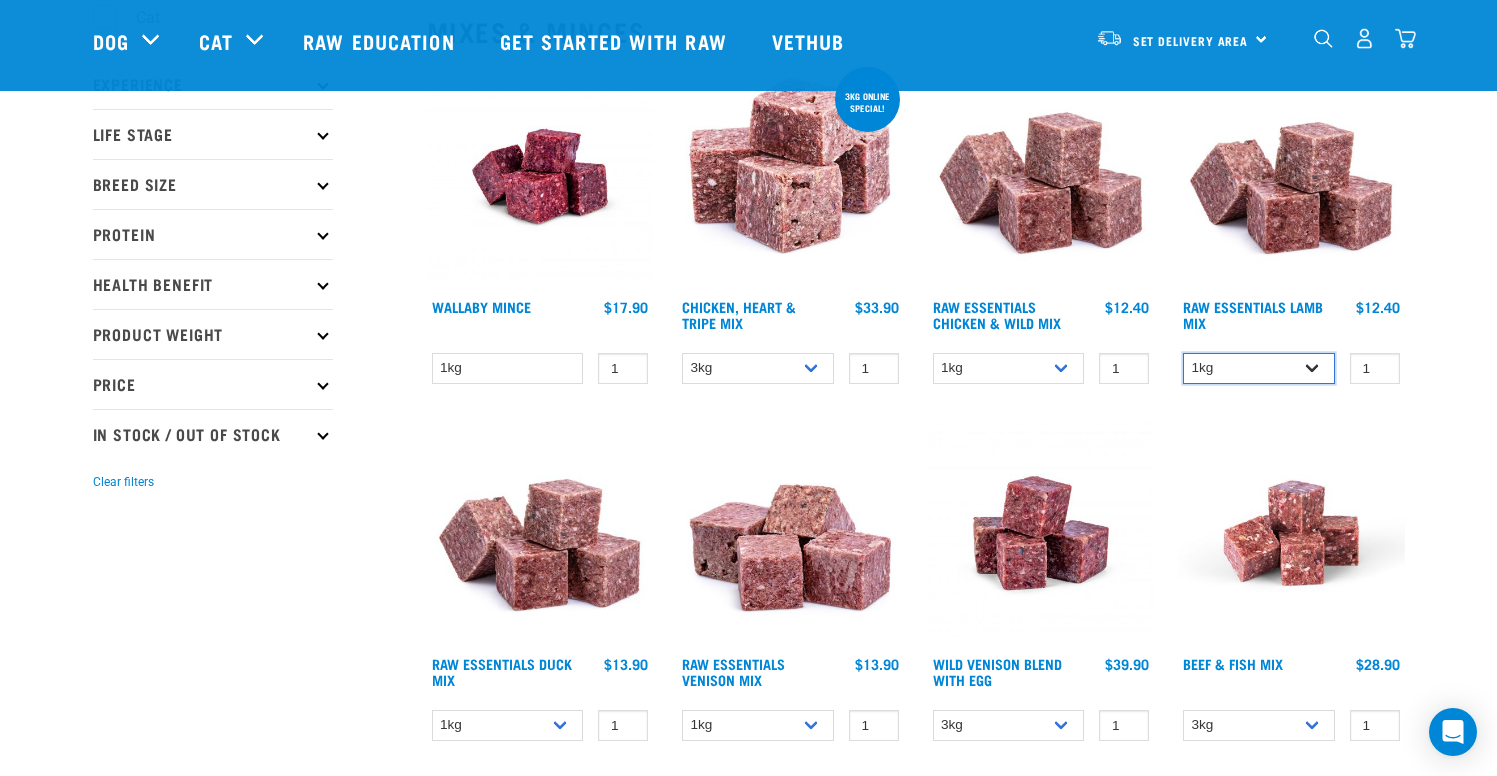 click on "1kg
3kg
Bulk (10kg)" at bounding box center (1259, 368) 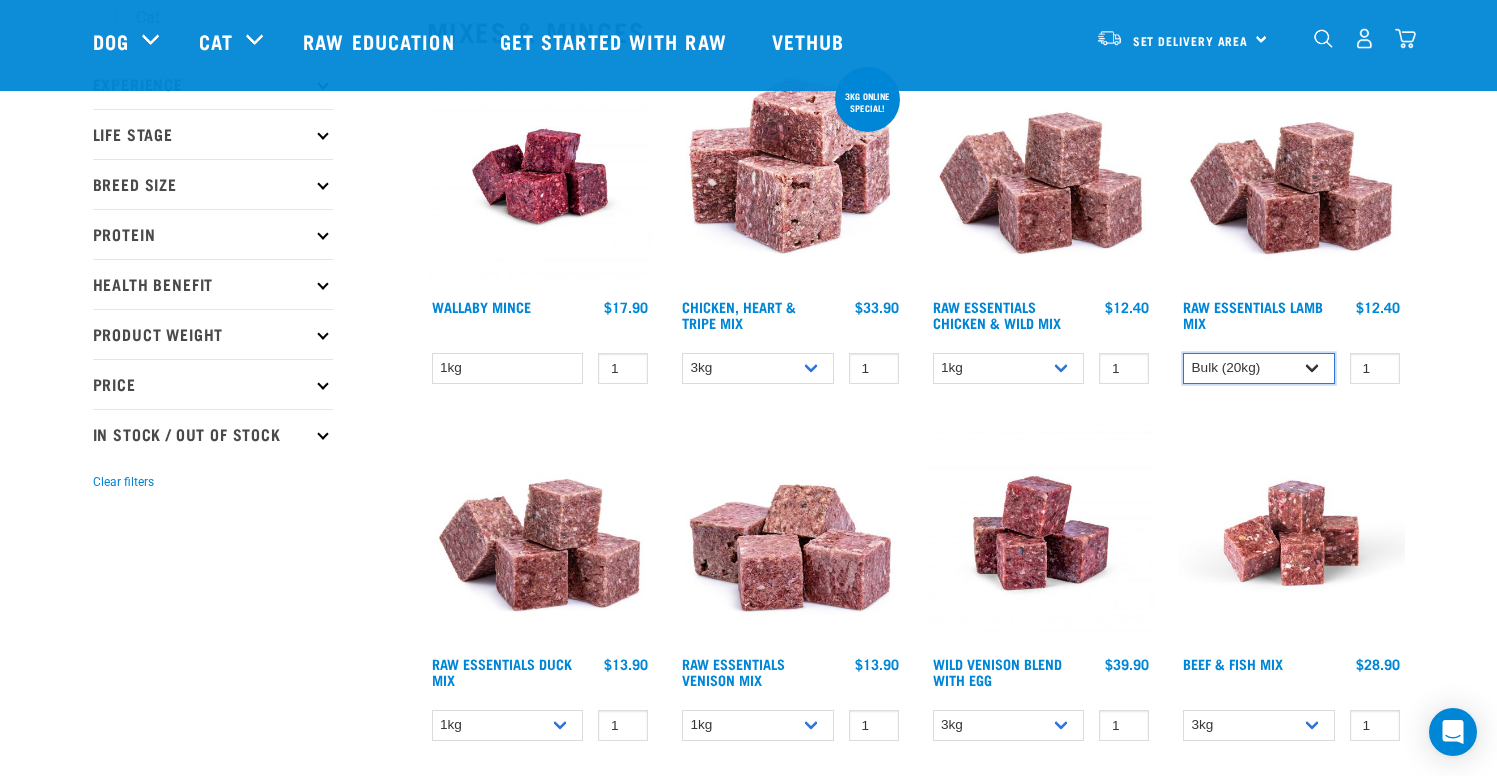 click on "1kg
3kg
Bulk (10kg)" at bounding box center [1259, 368] 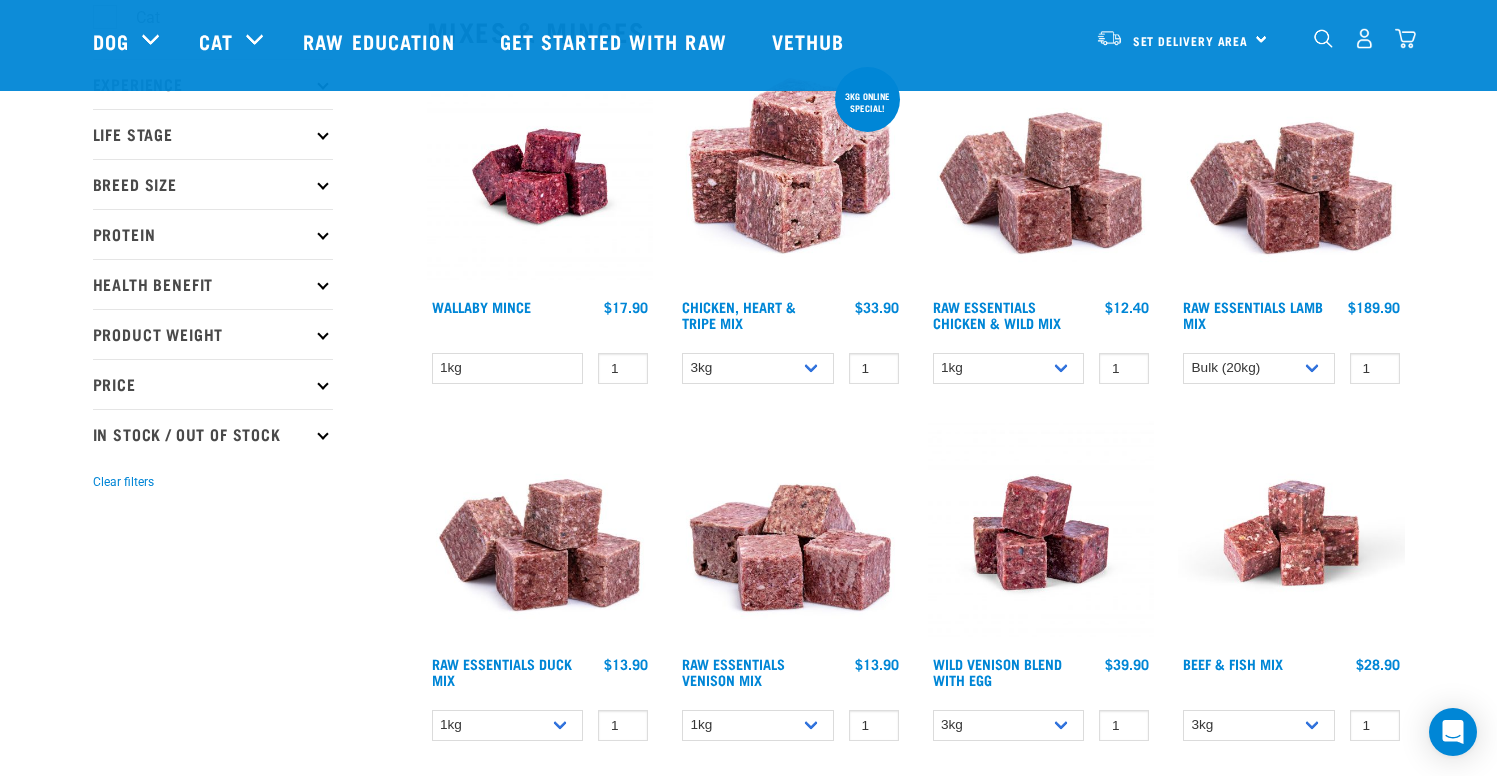 click at bounding box center [1291, 533] 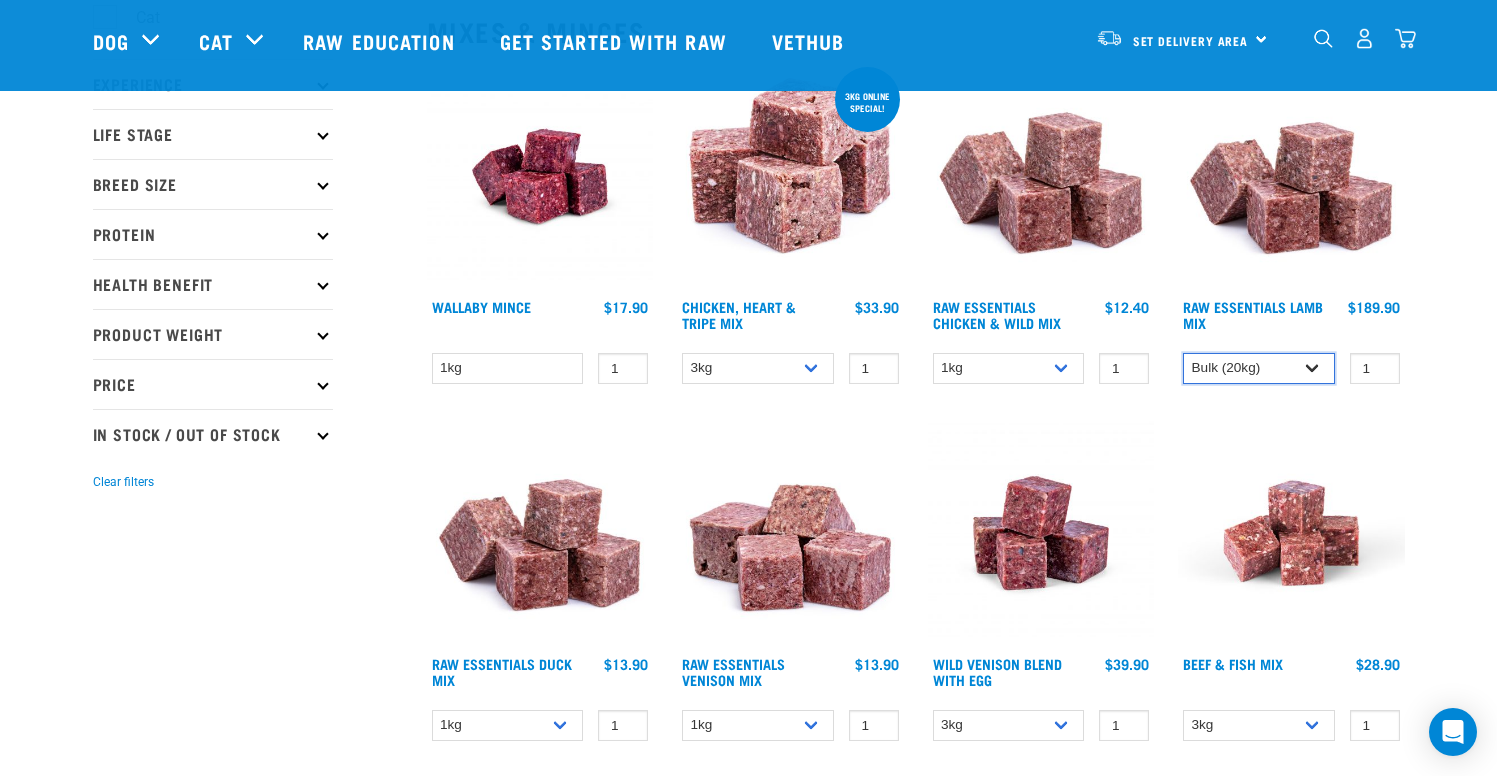 click on "1kg
3kg
Bulk (10kg)" at bounding box center [1259, 368] 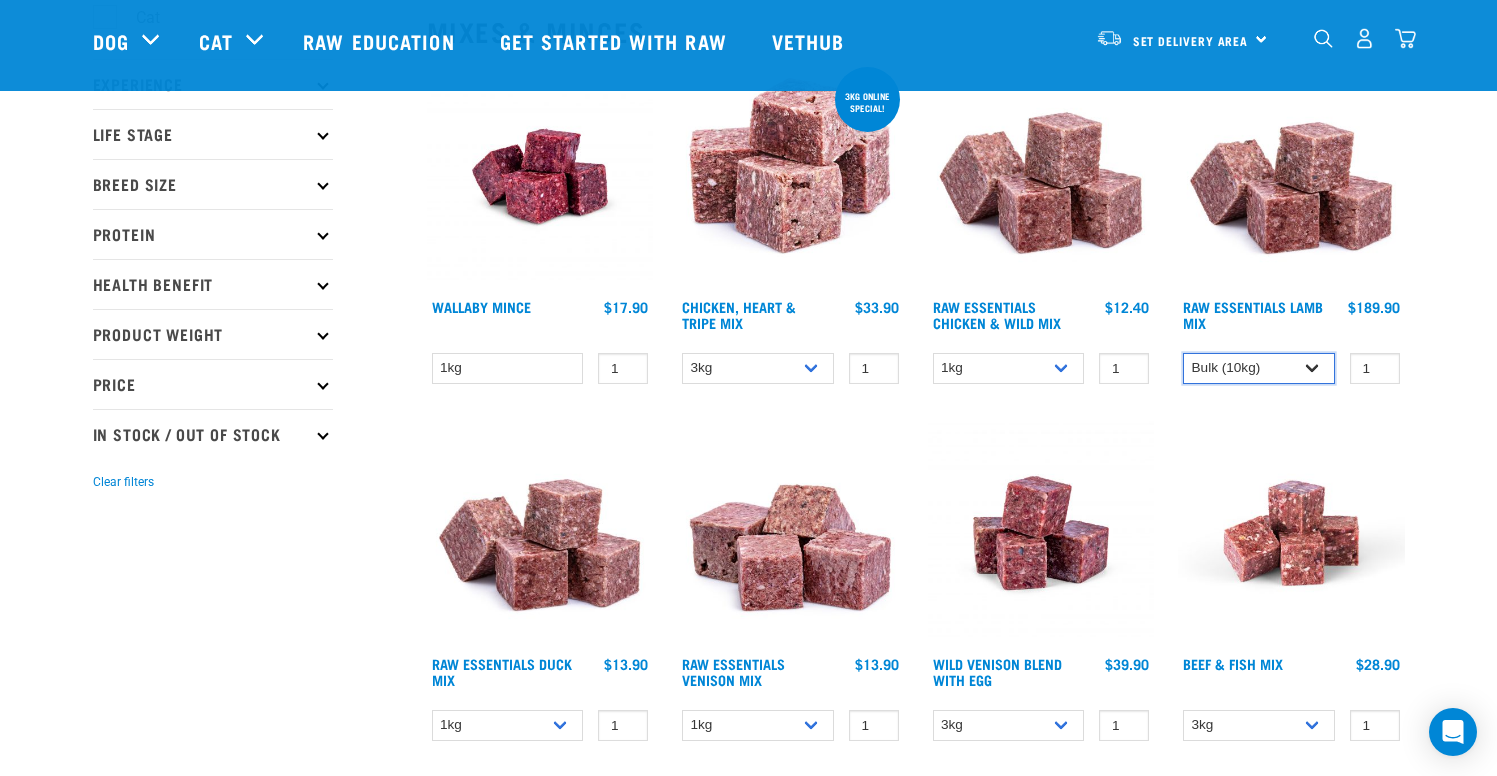 click on "1kg
3kg
Bulk (10kg)" at bounding box center [1259, 368] 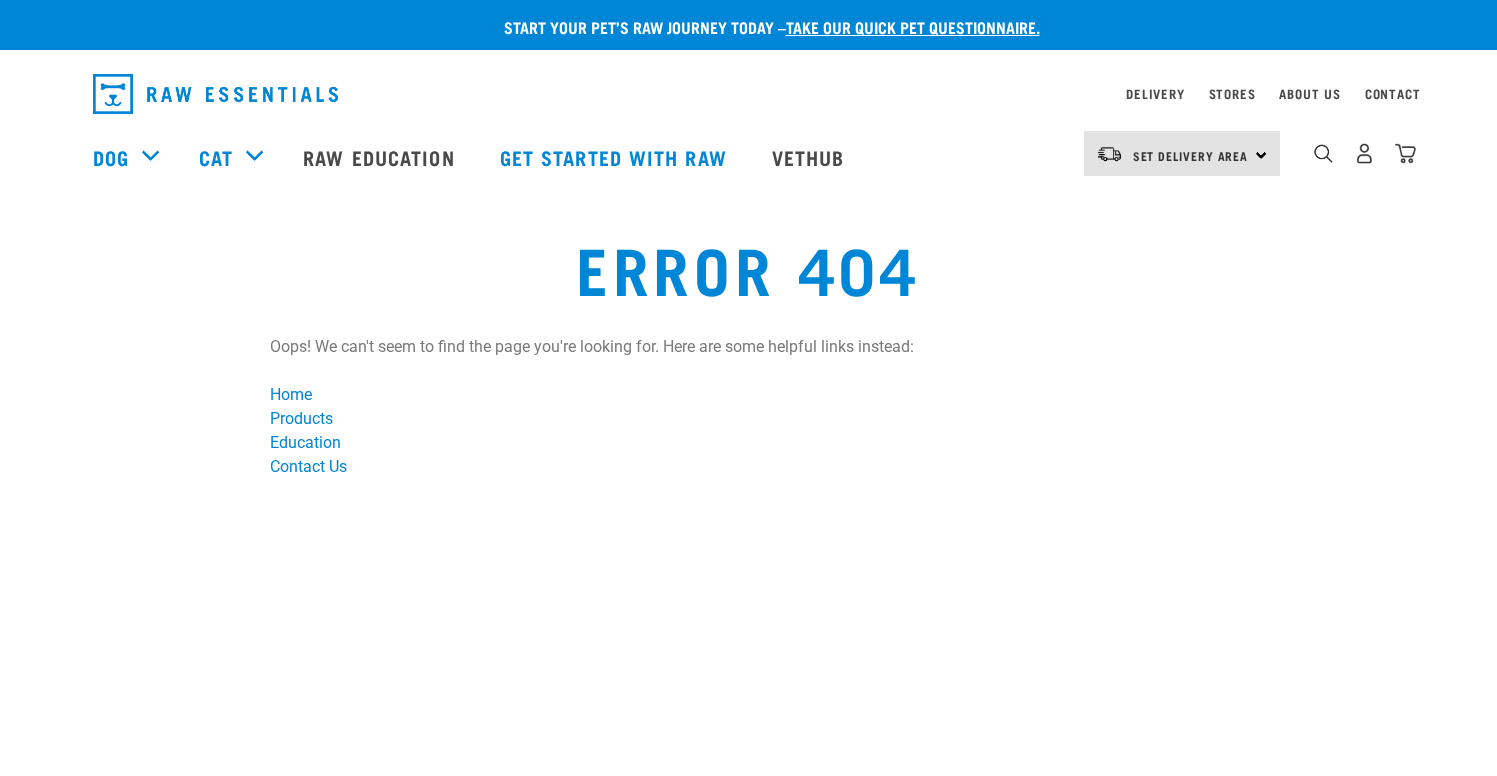 scroll, scrollTop: 0, scrollLeft: 0, axis: both 